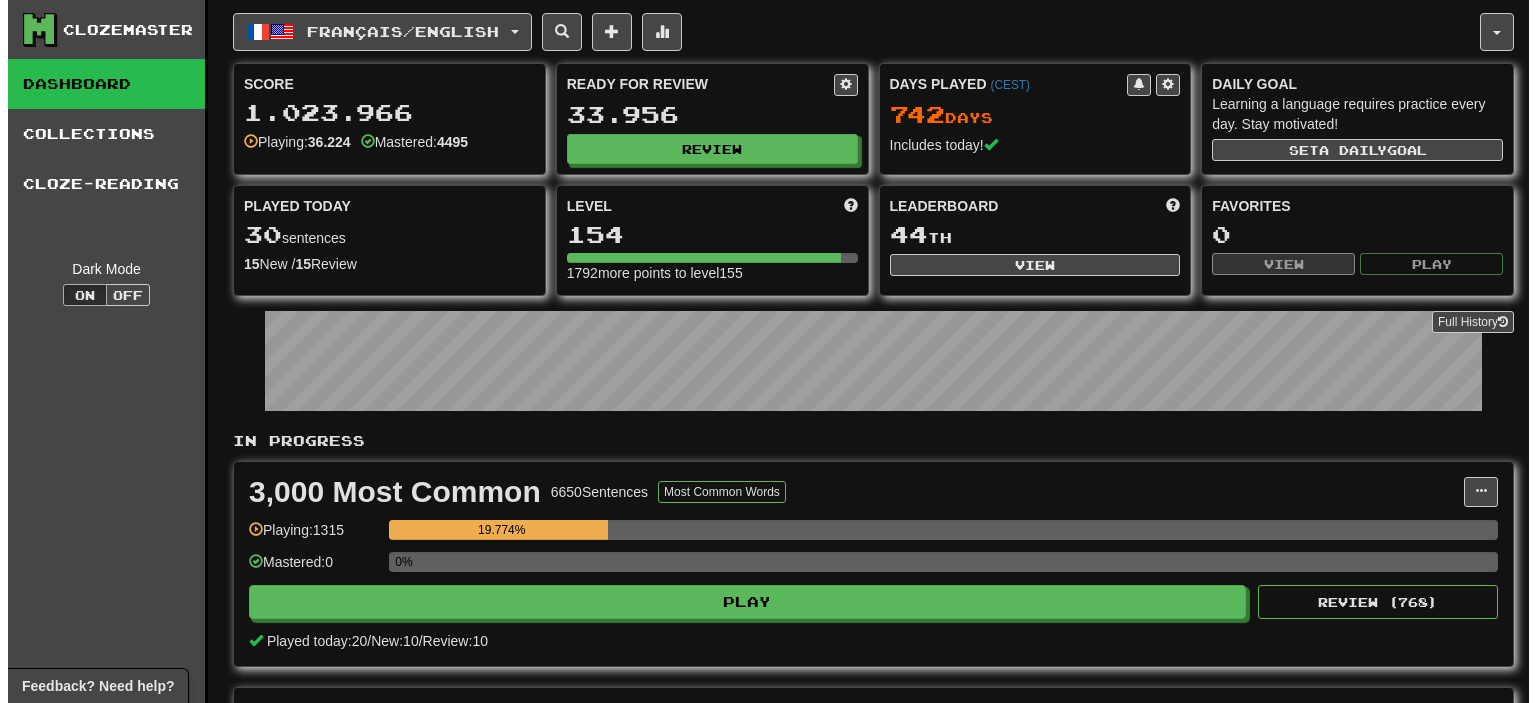scroll, scrollTop: 300, scrollLeft: 0, axis: vertical 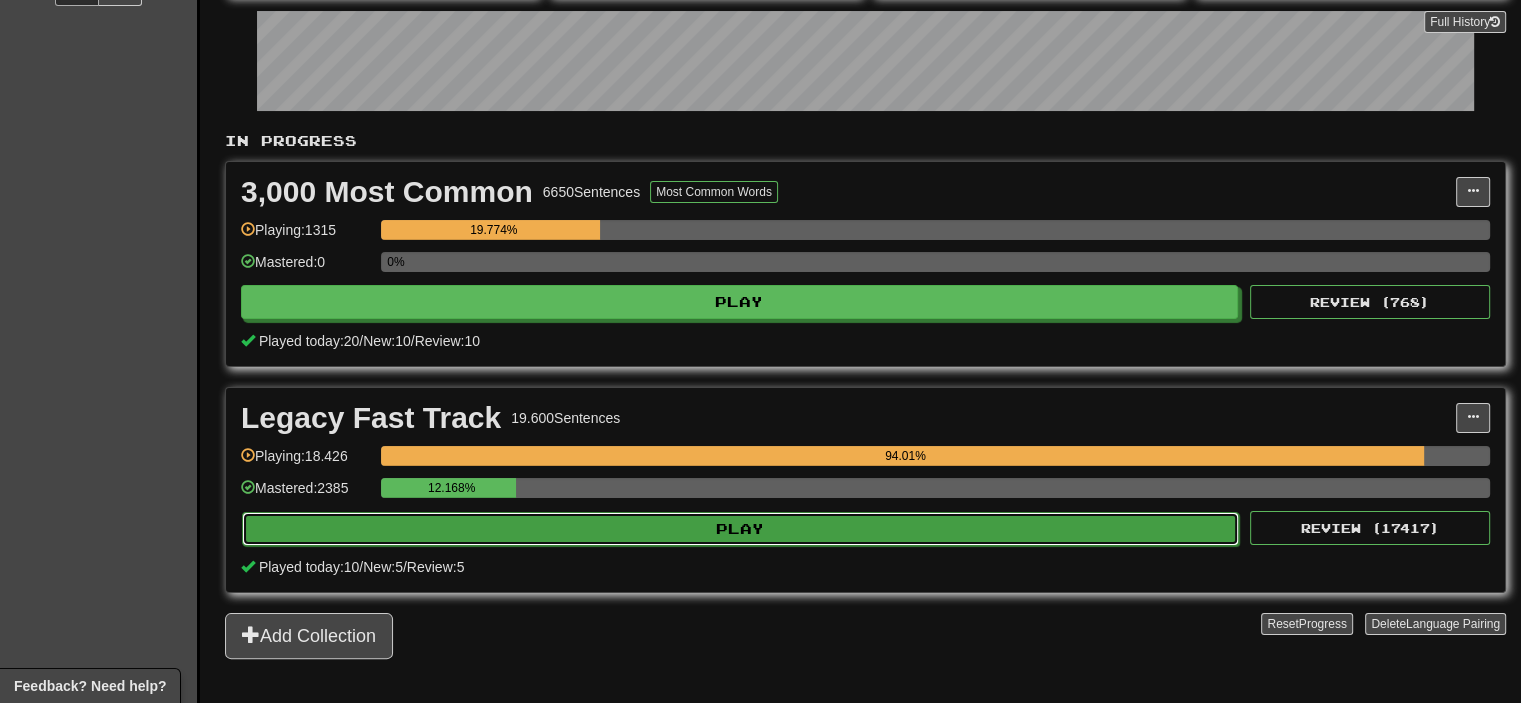 click on "Play" at bounding box center [740, 529] 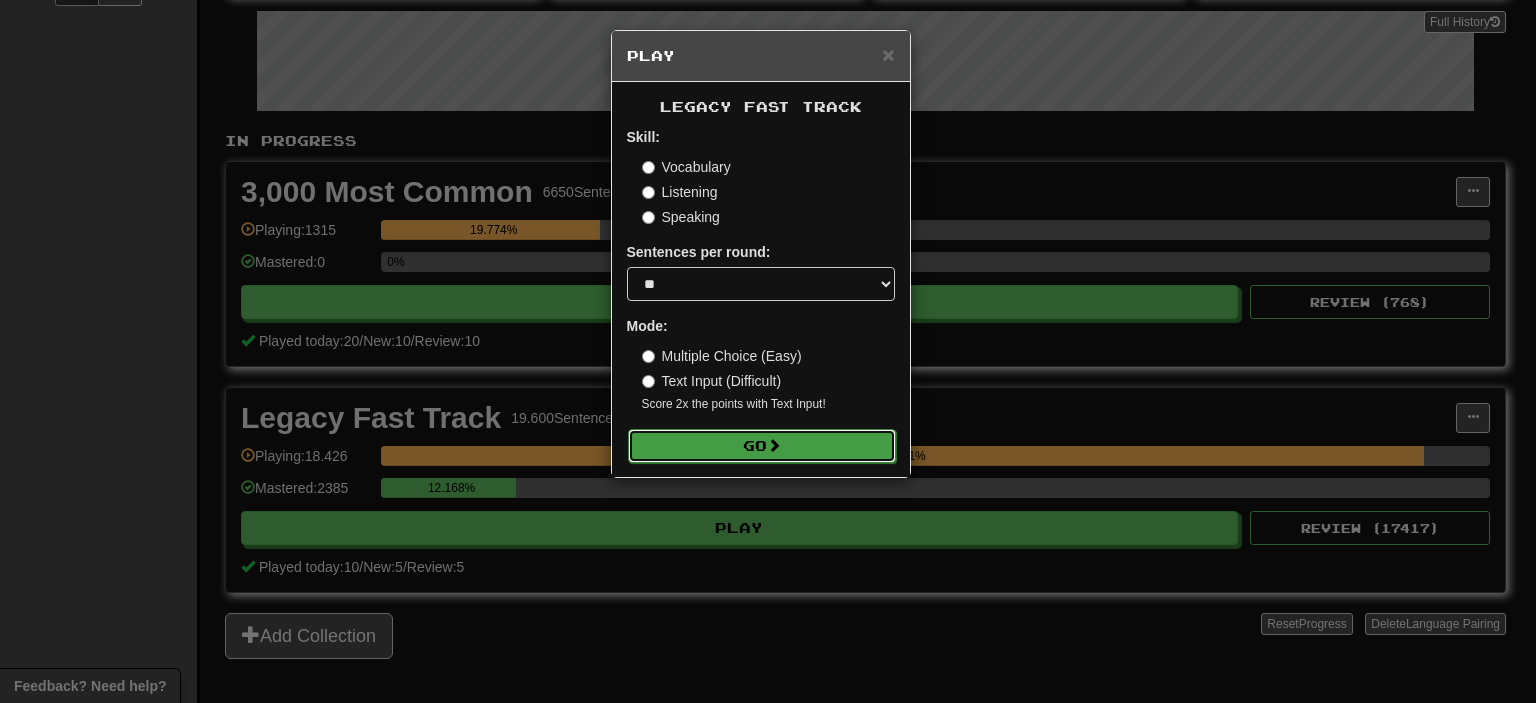 click on "Go" at bounding box center (762, 446) 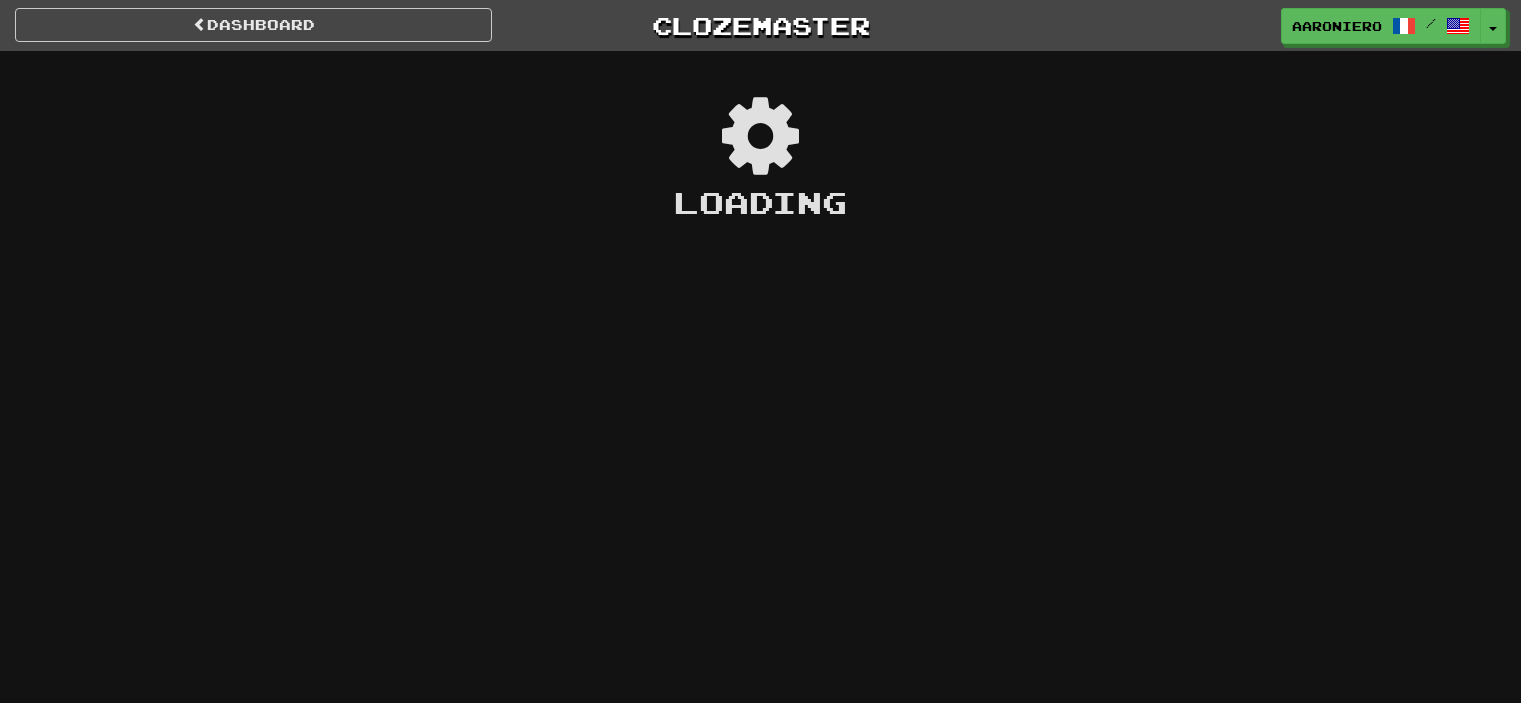 scroll, scrollTop: 0, scrollLeft: 0, axis: both 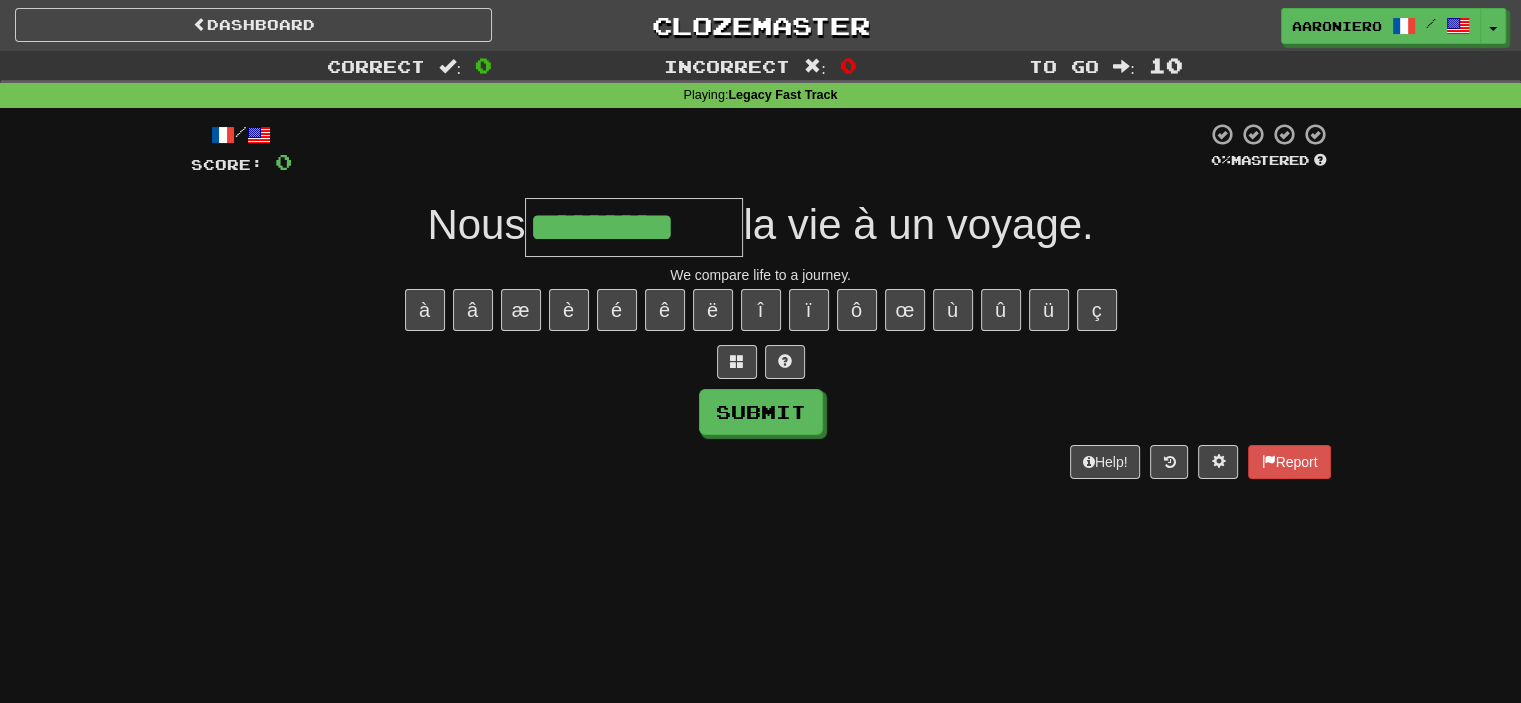 type on "*********" 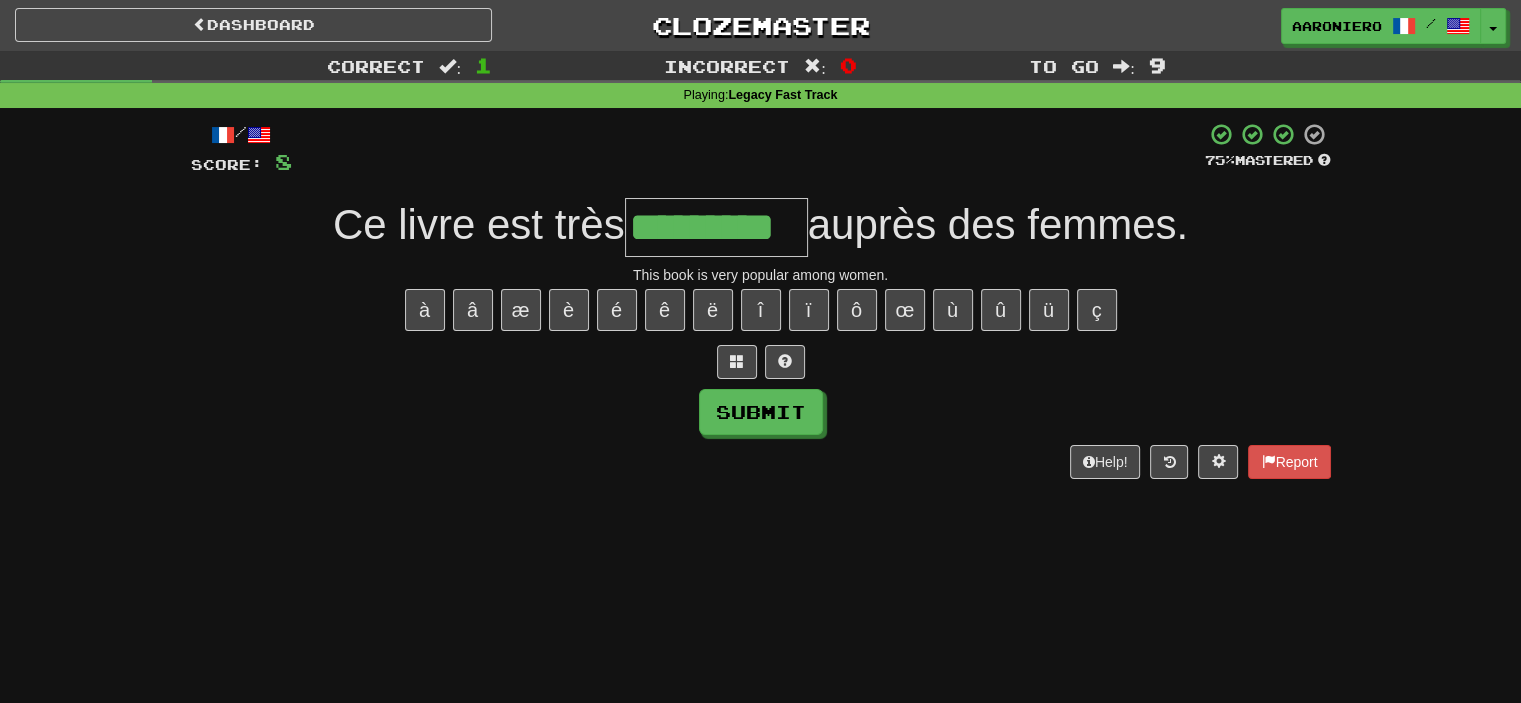 type on "*********" 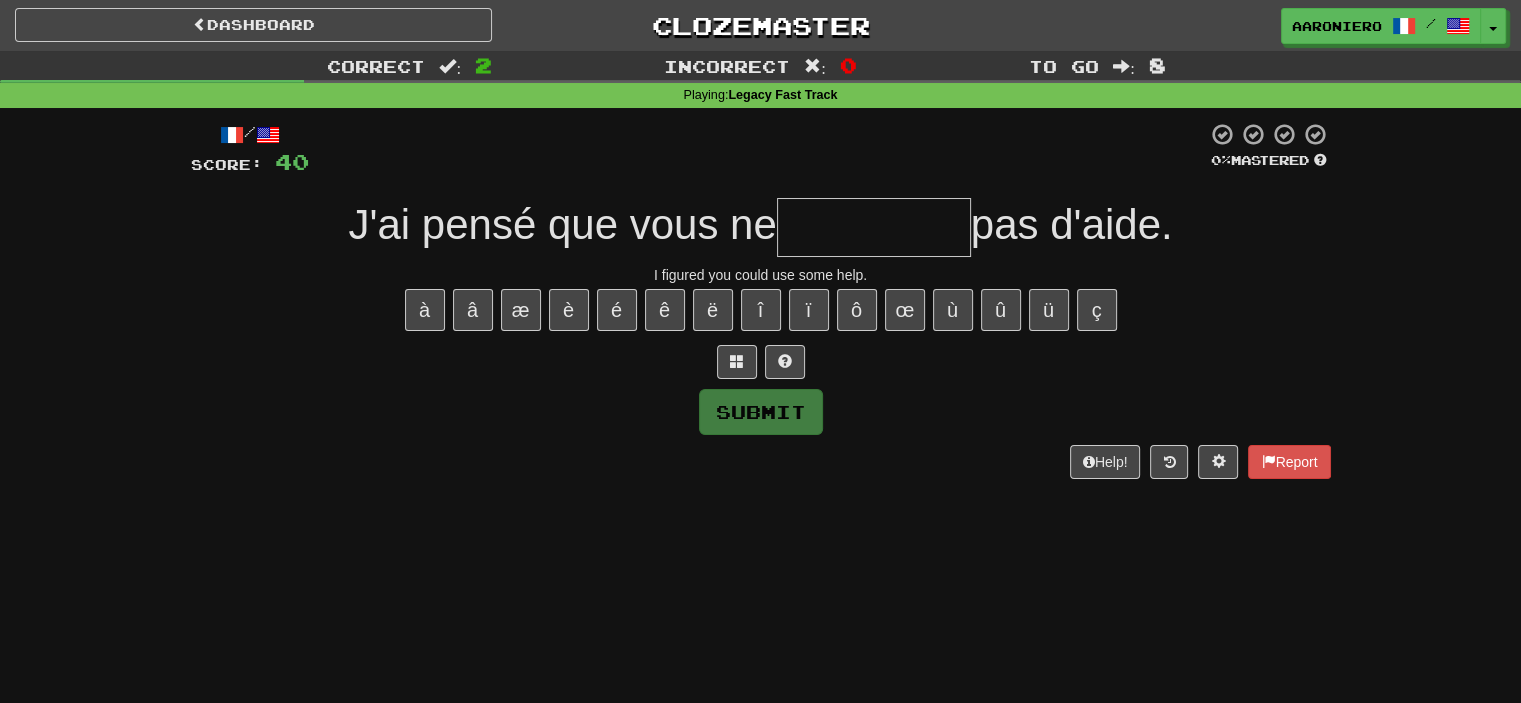 type on "*" 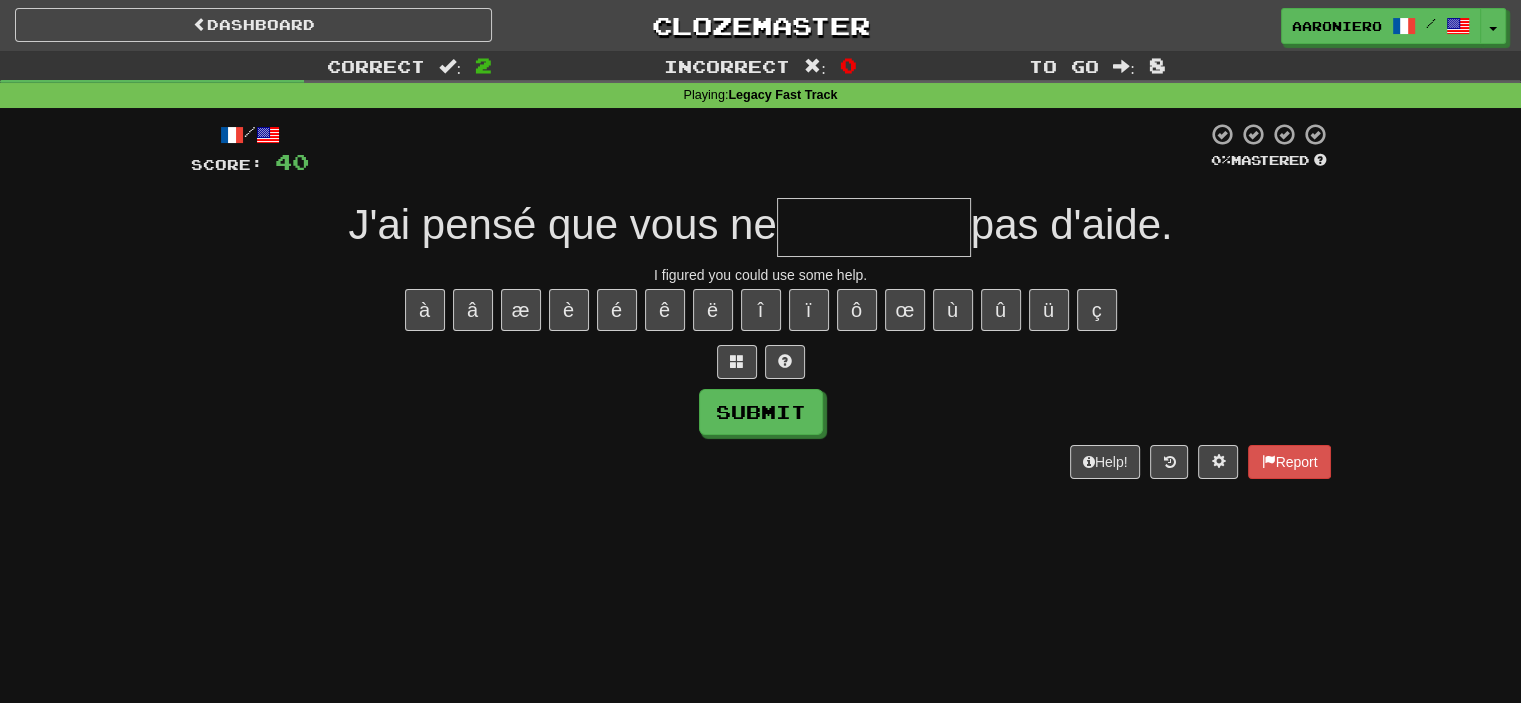 type on "*" 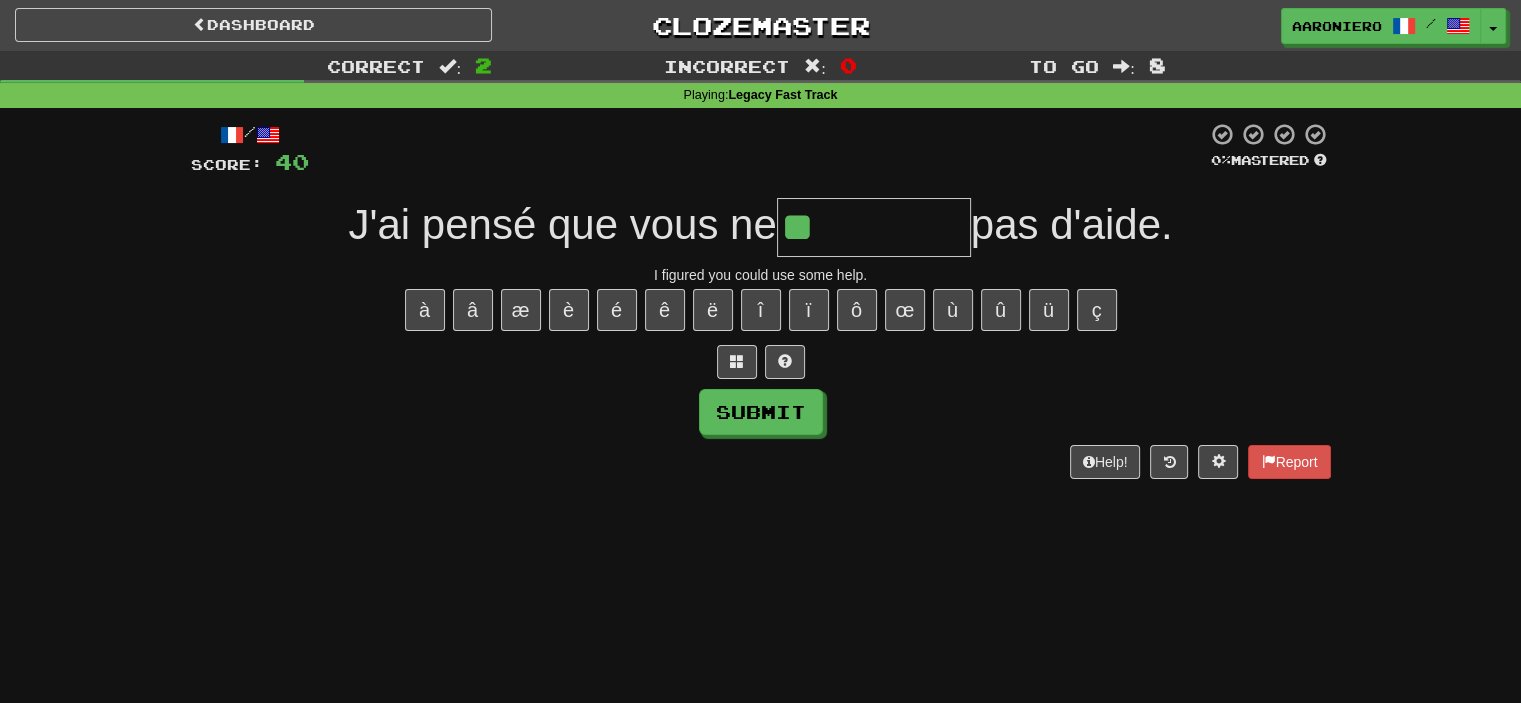 paste on "*" 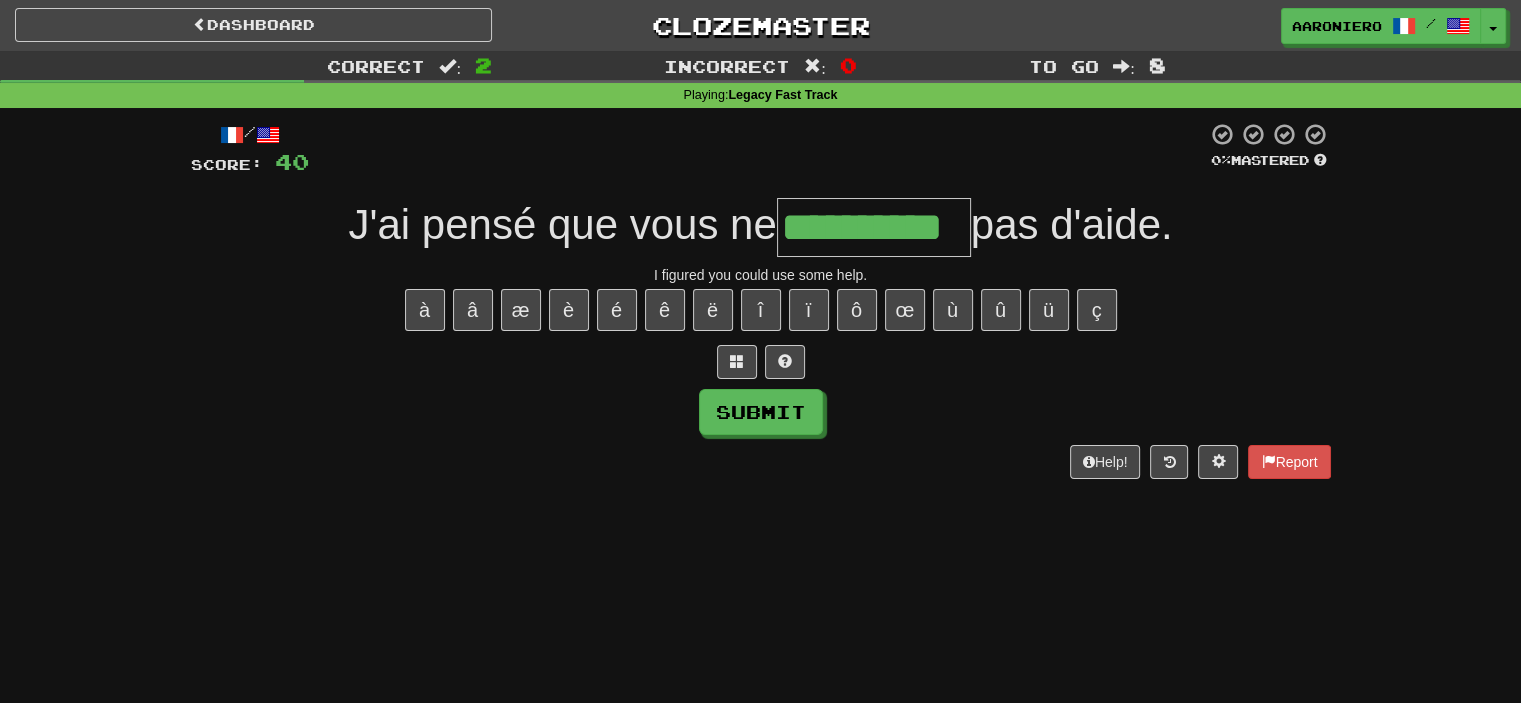 type on "**********" 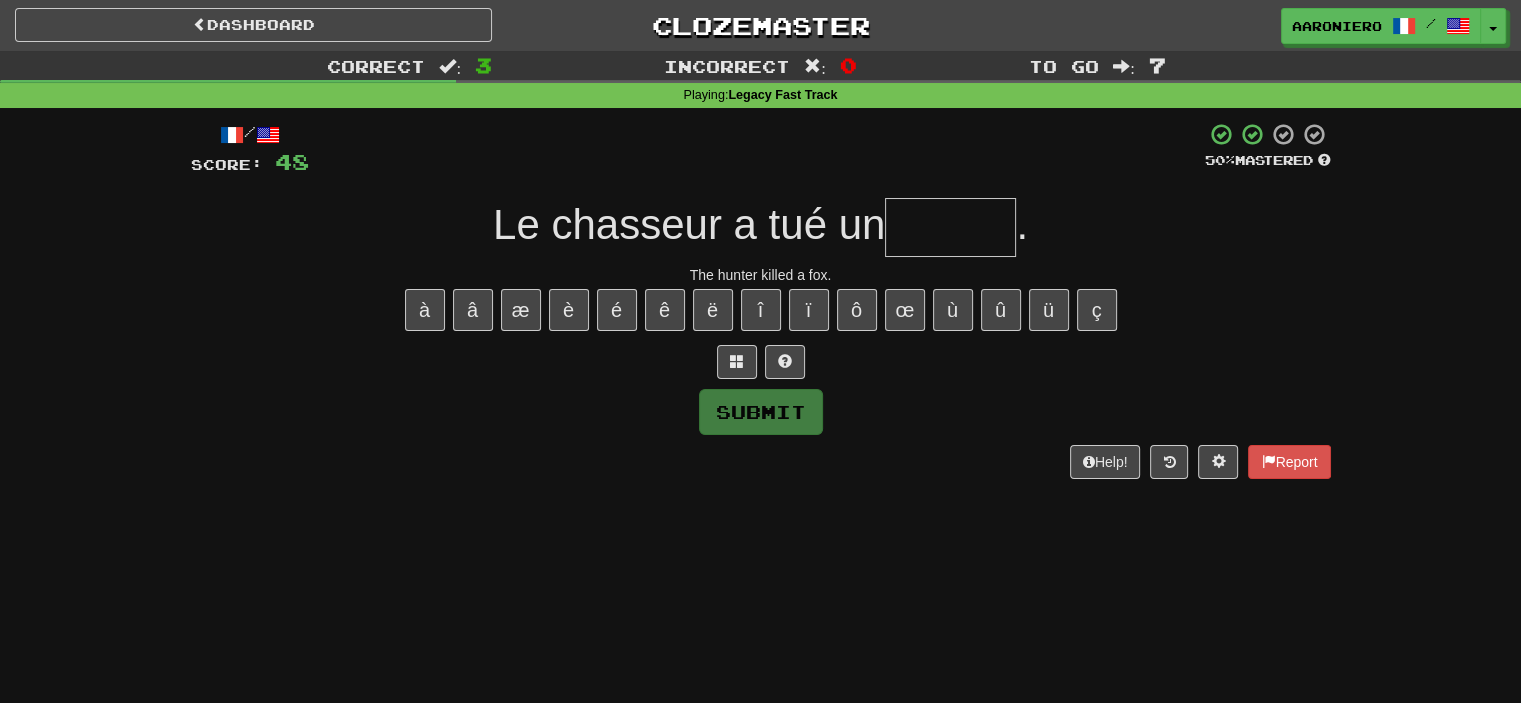 type on "*" 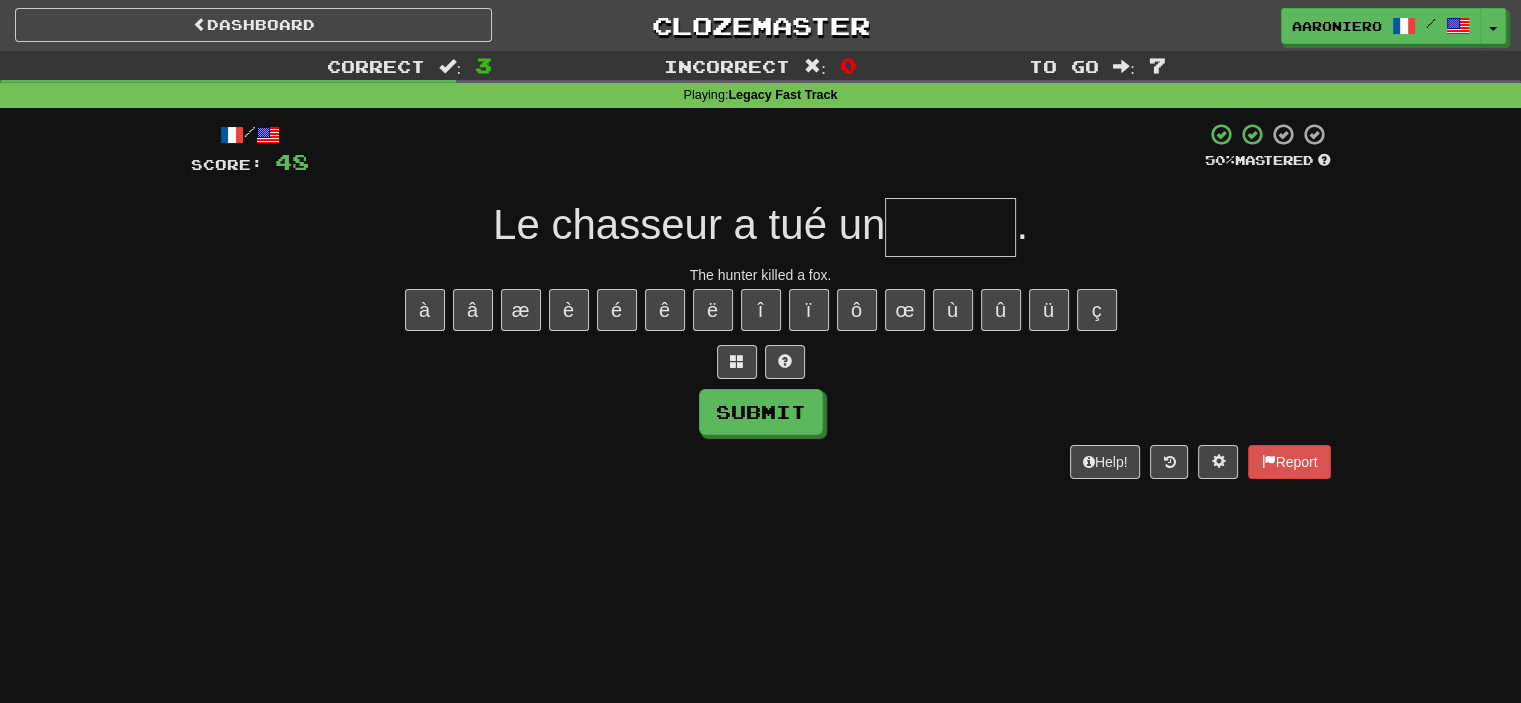 type on "*" 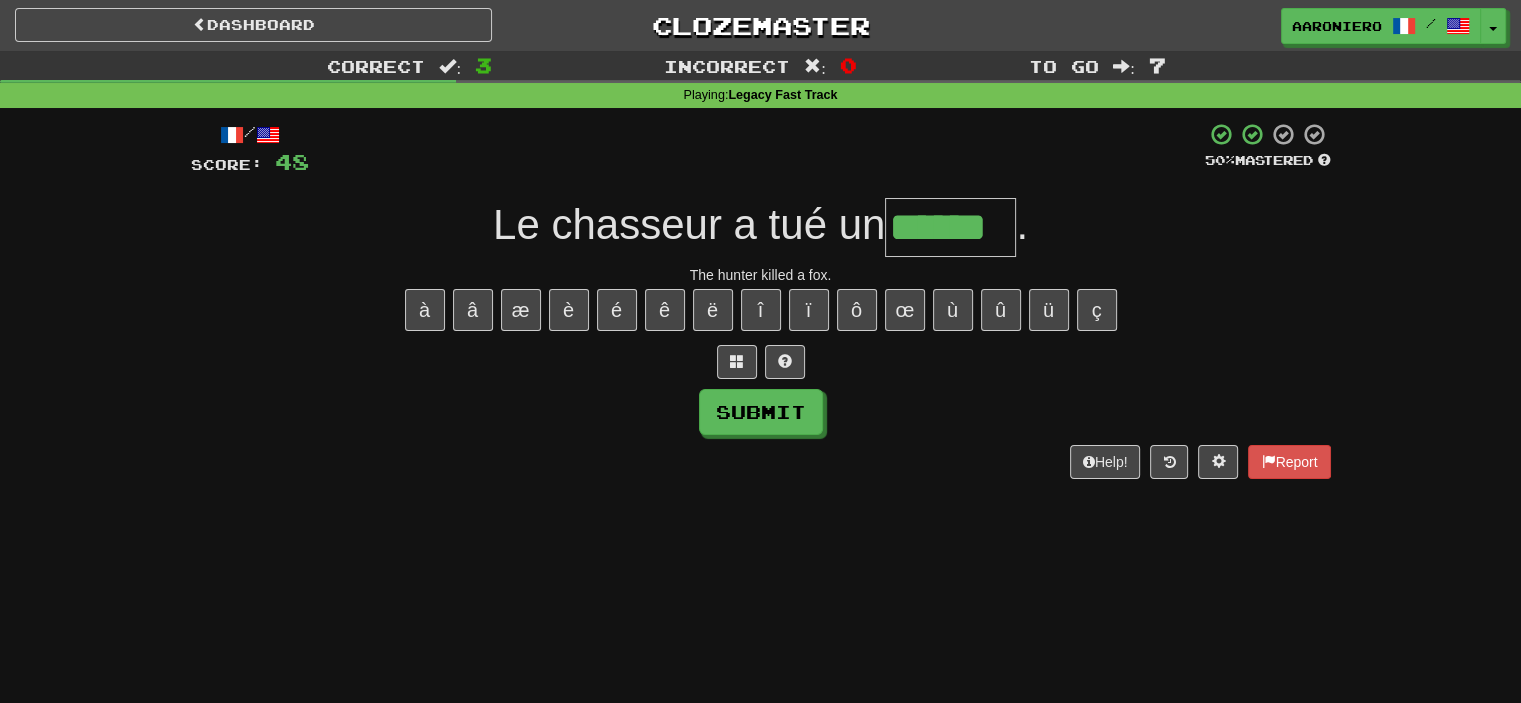 type on "******" 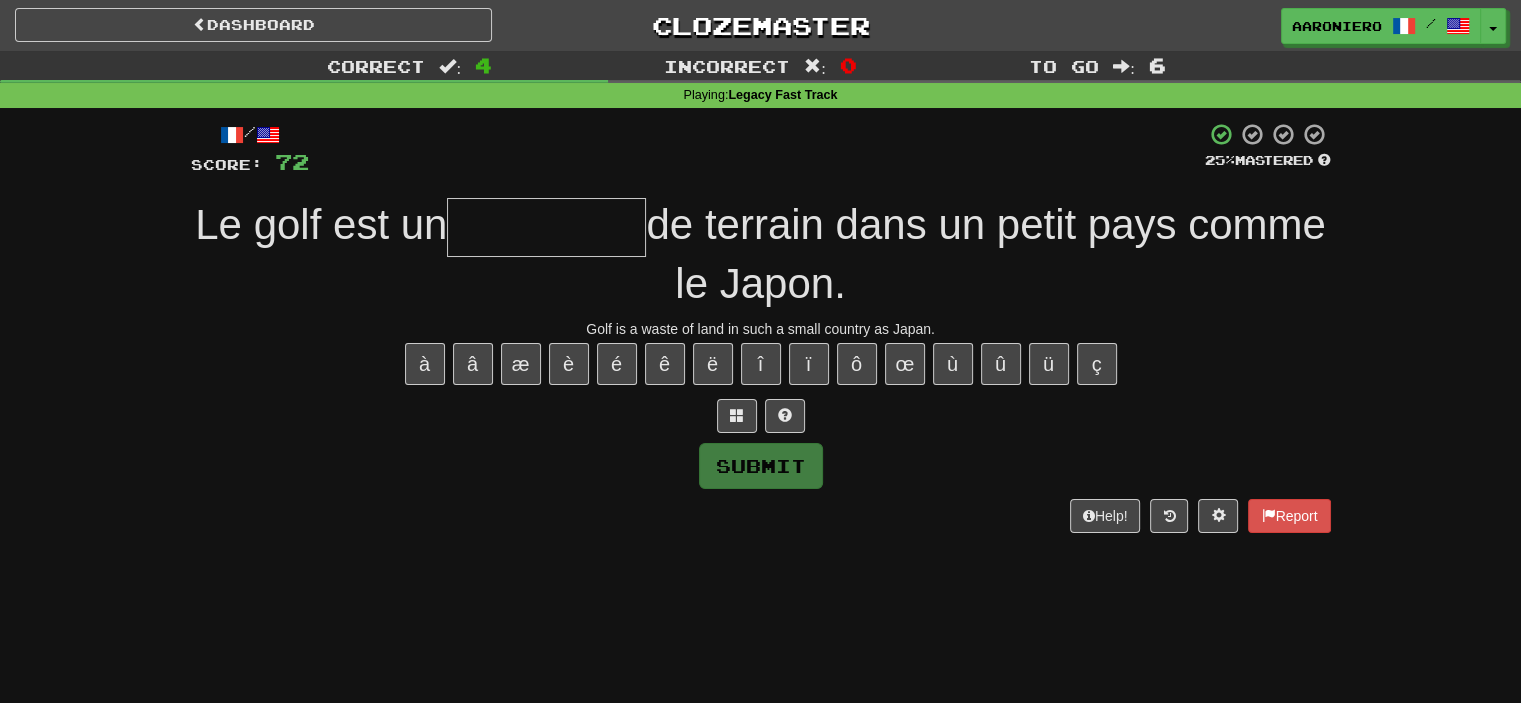 type on "*" 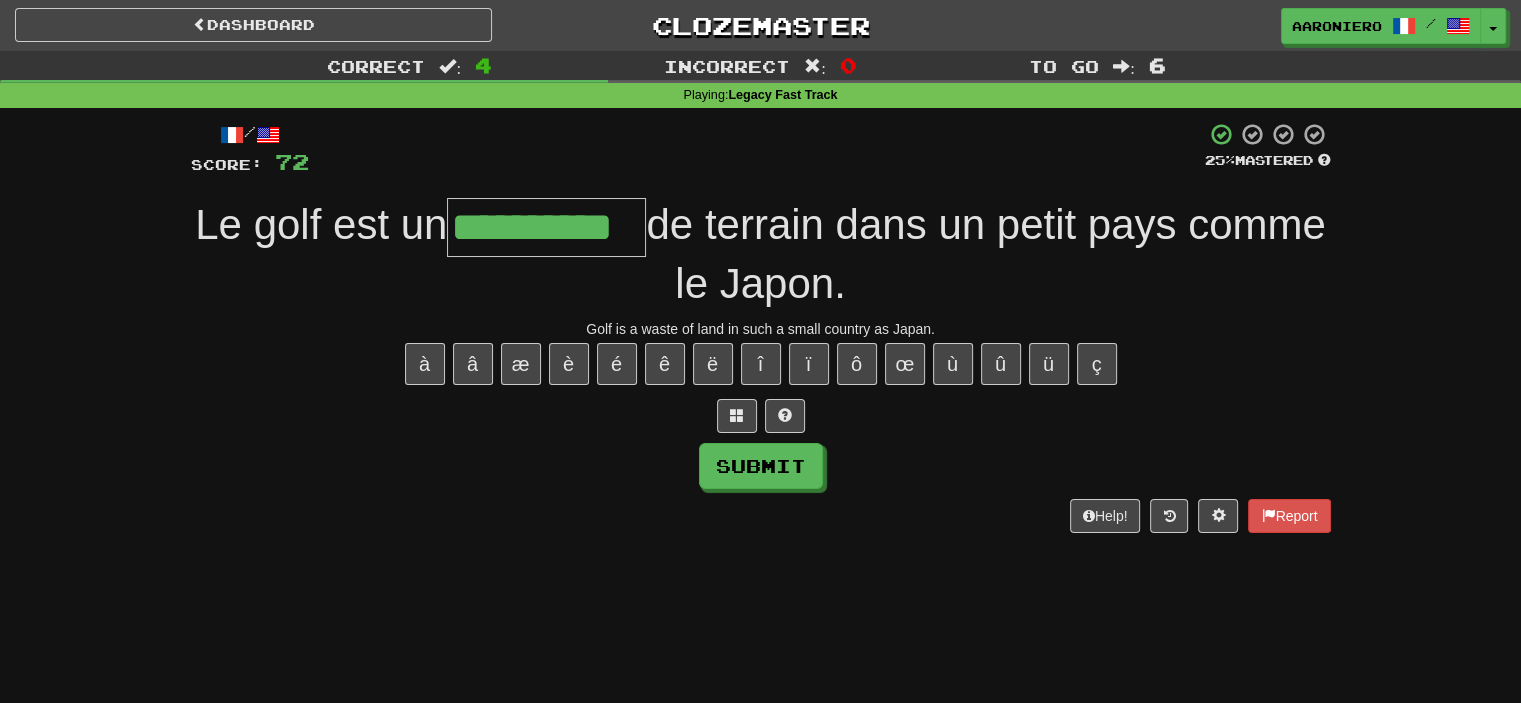 type on "**********" 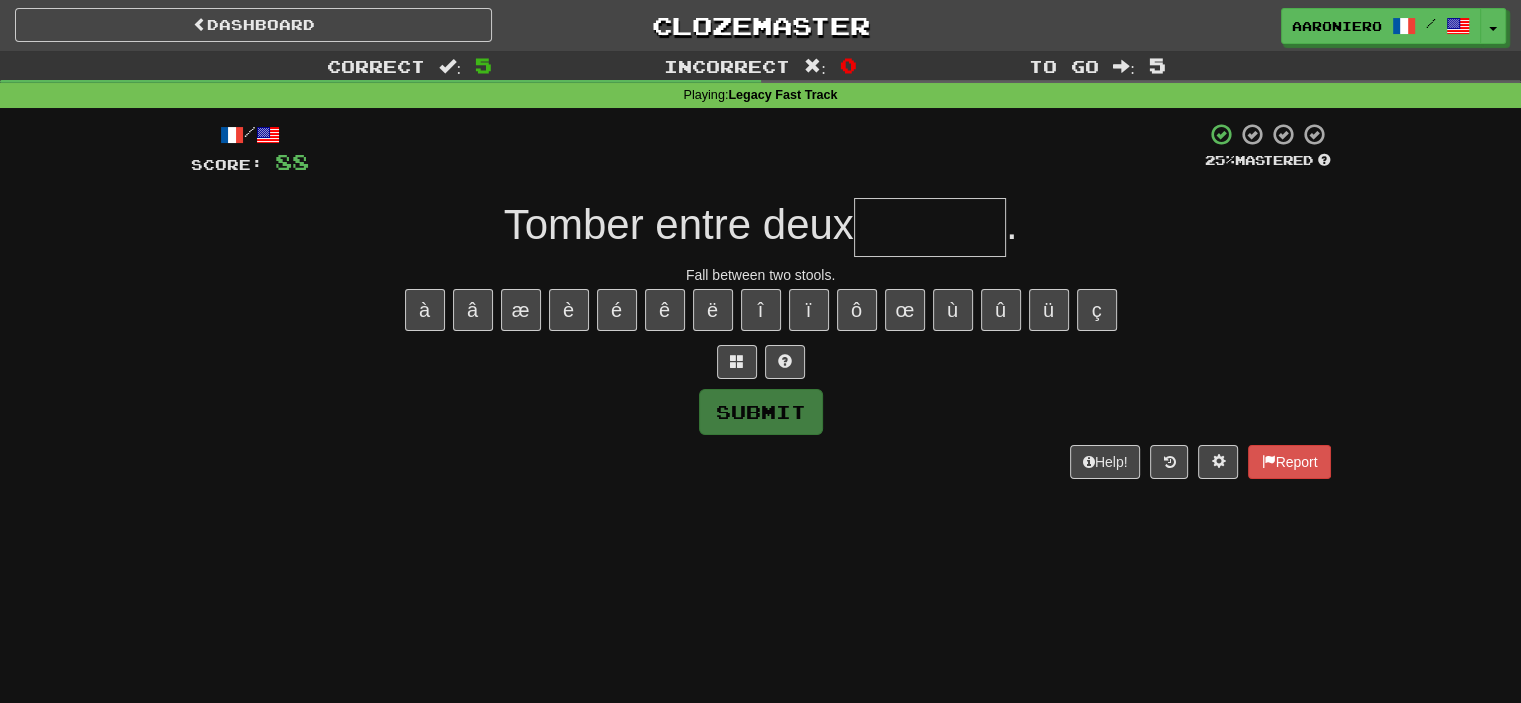 type on "*" 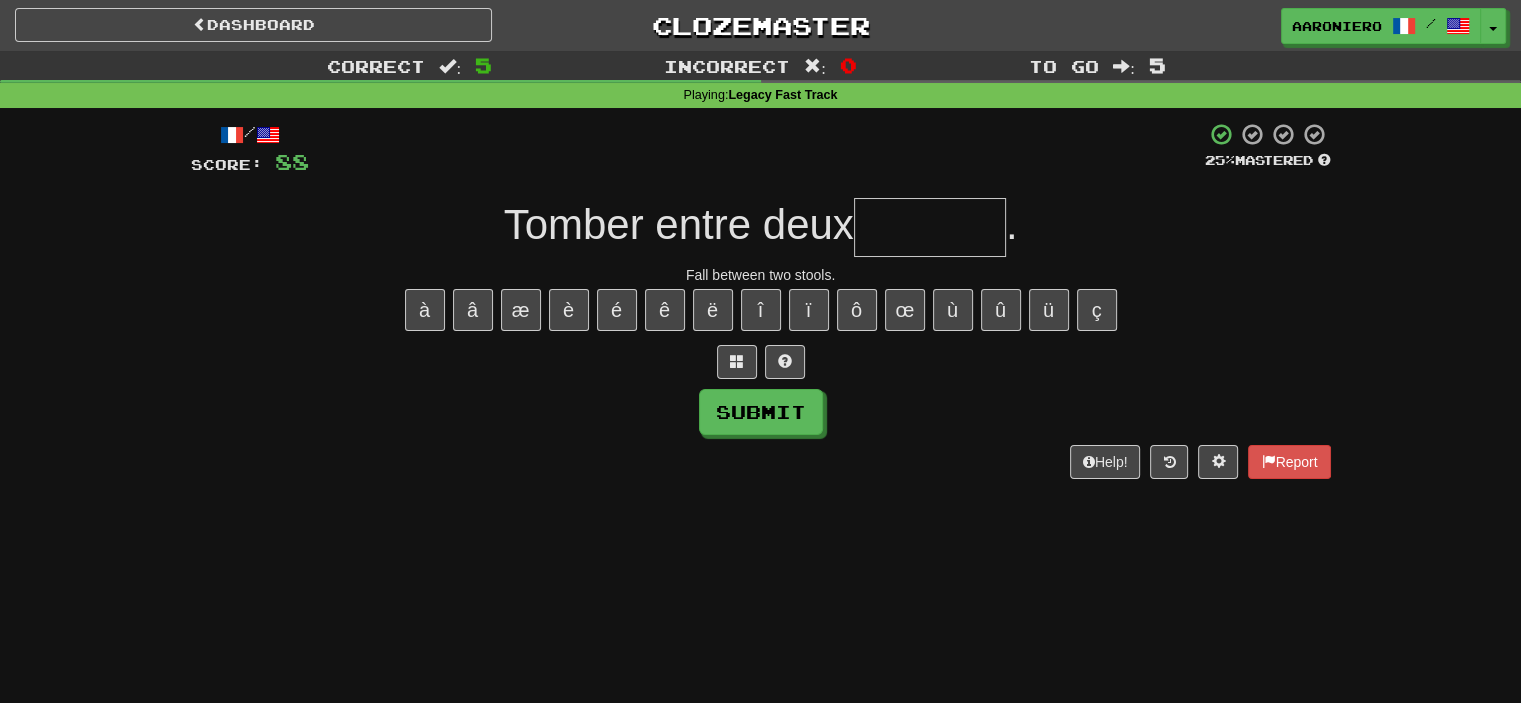 type on "*" 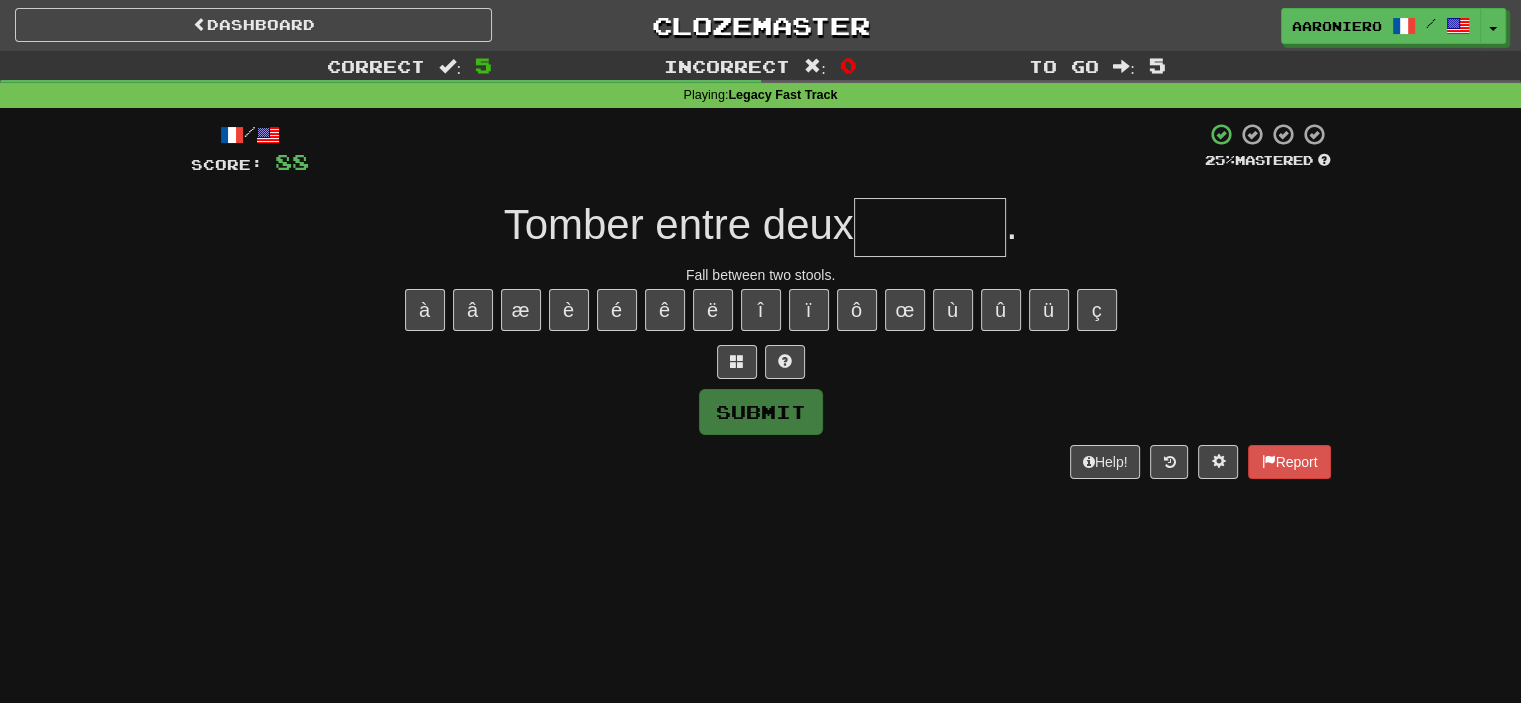 type on "*" 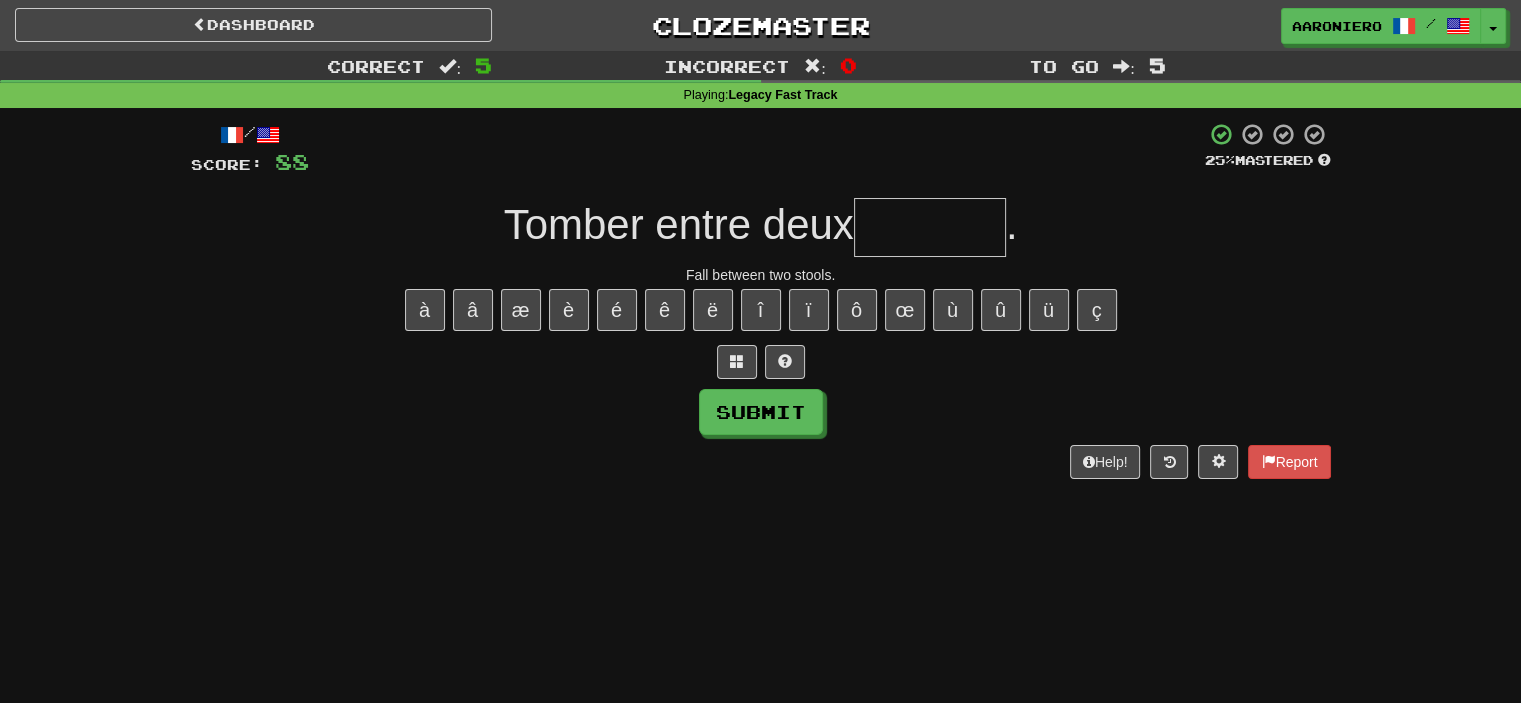 type on "*" 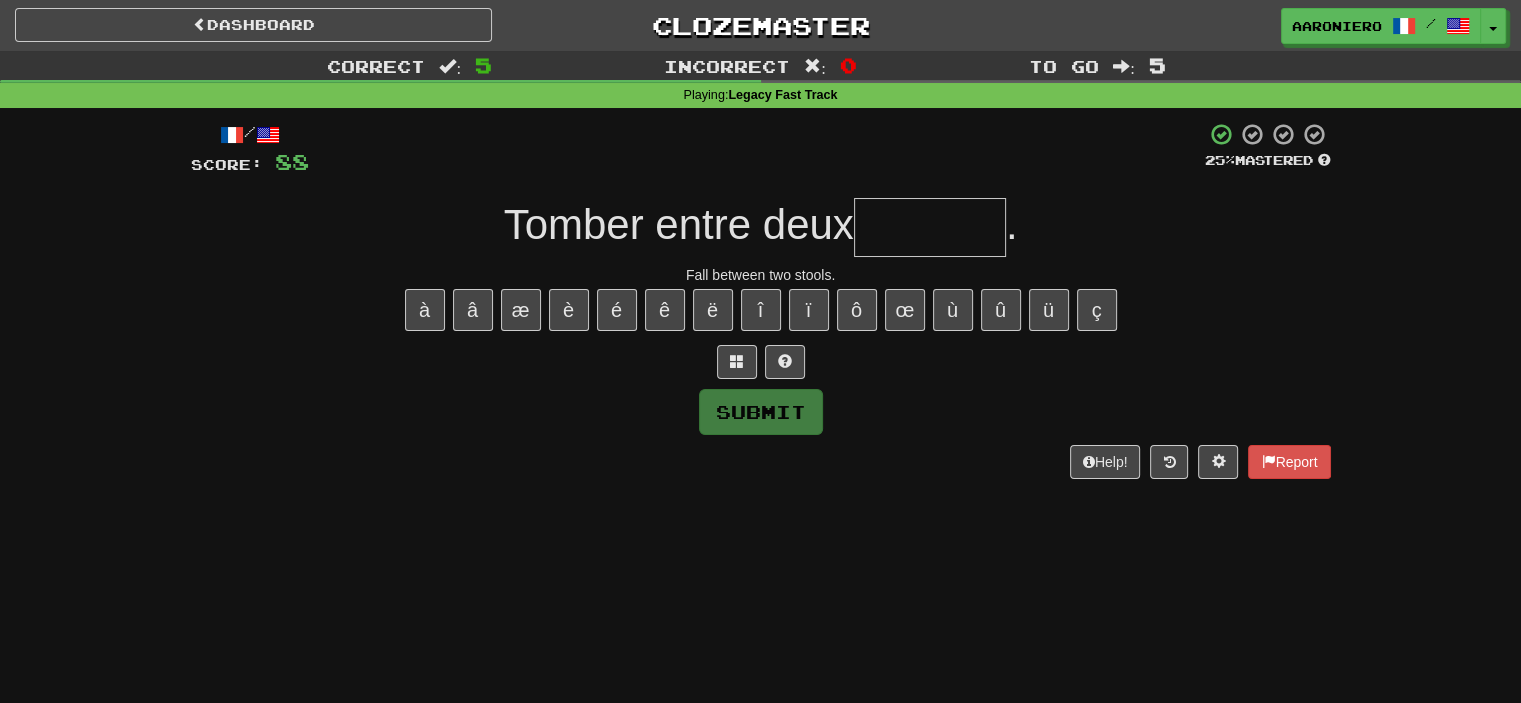 type on "*" 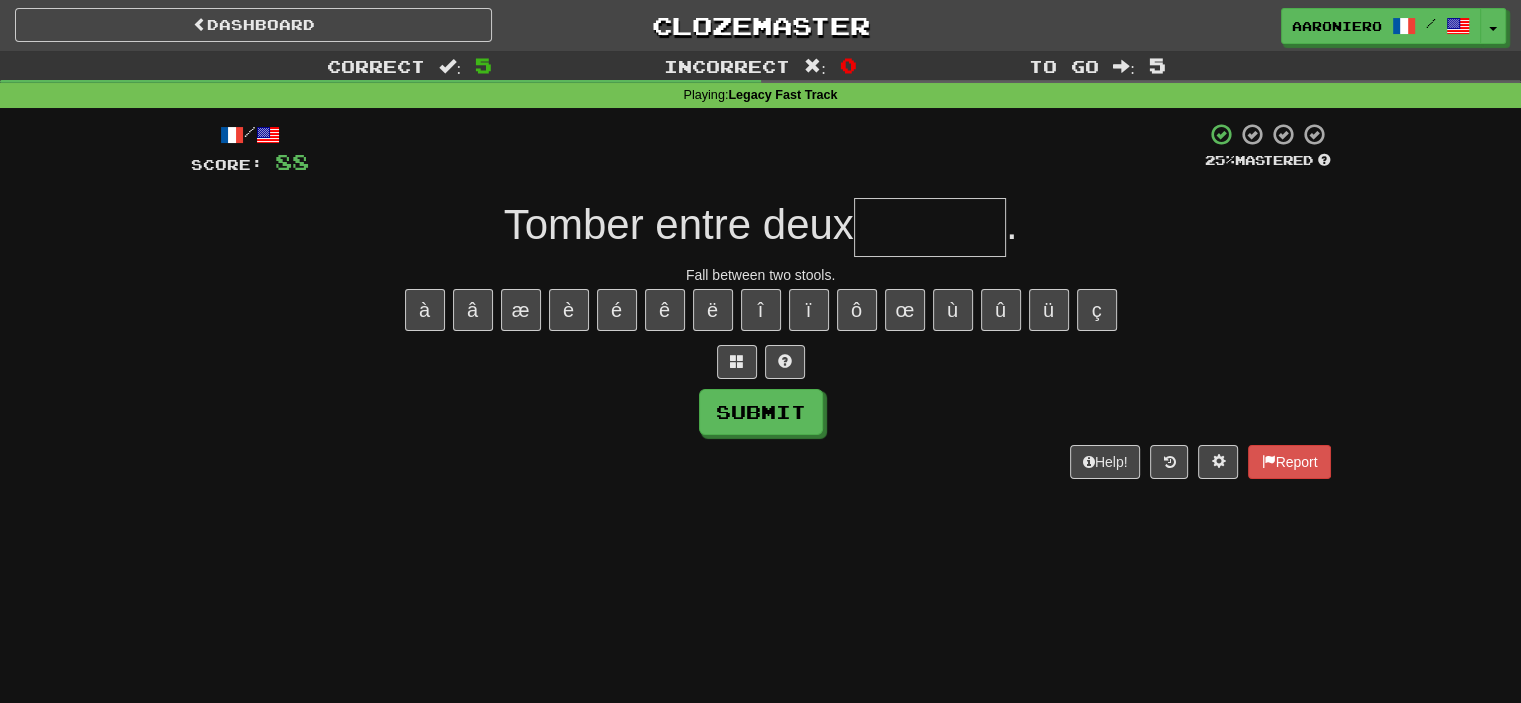 type on "*" 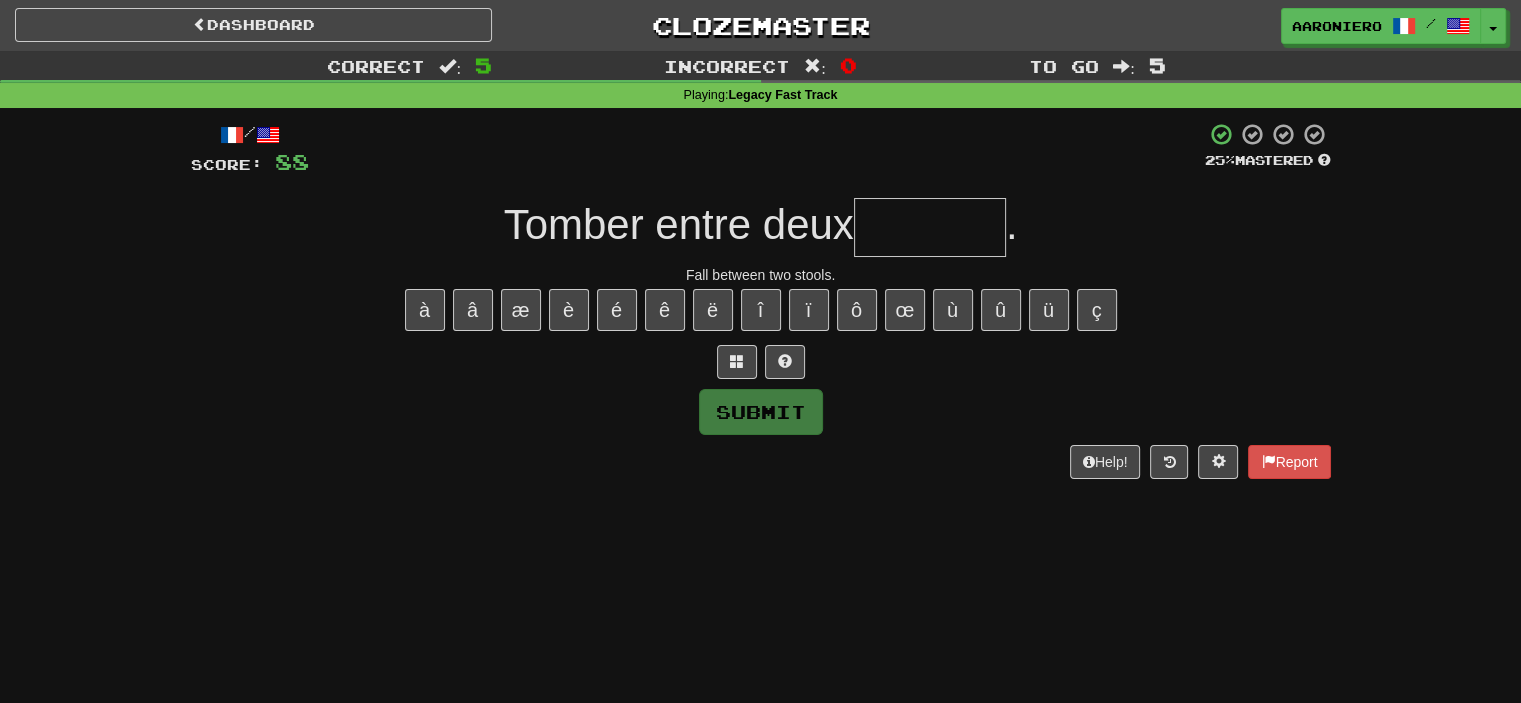 type on "*" 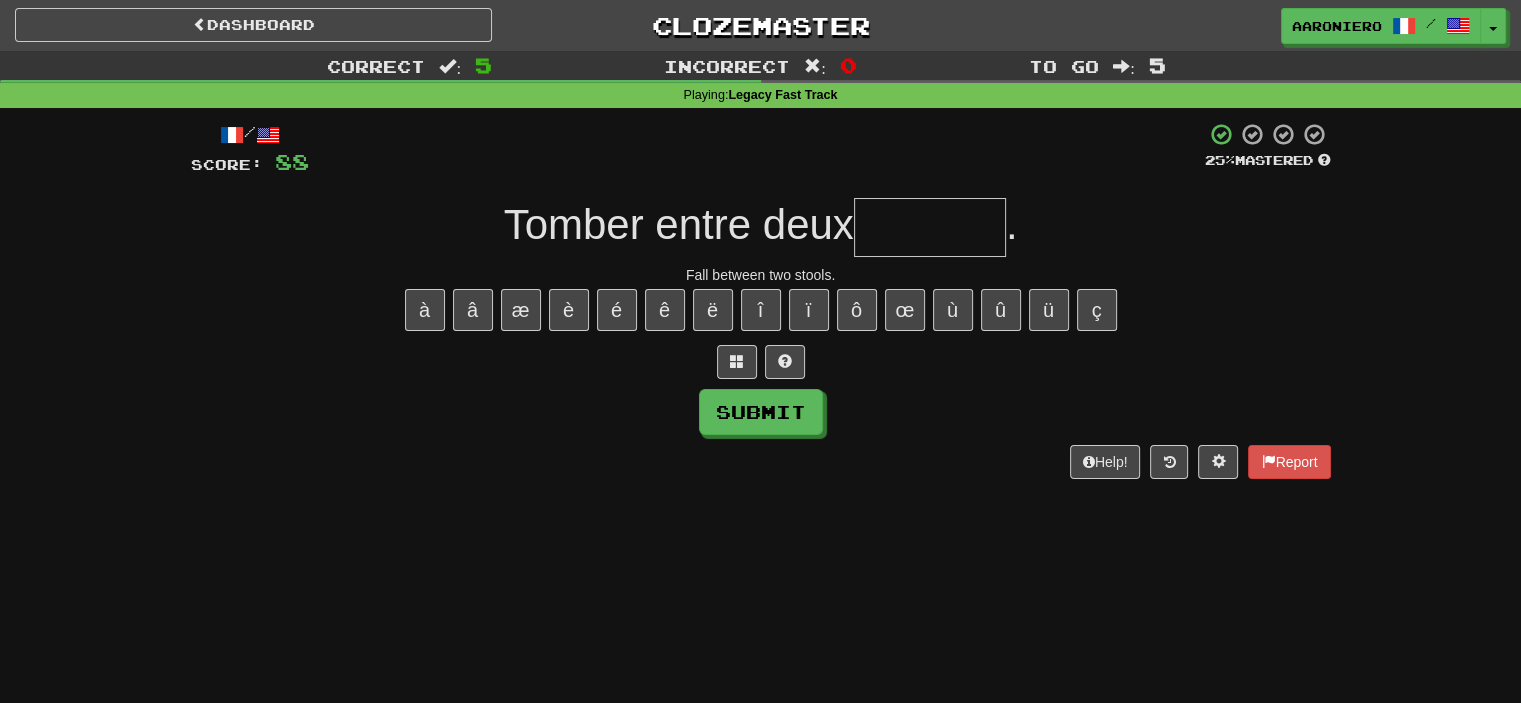 type on "*" 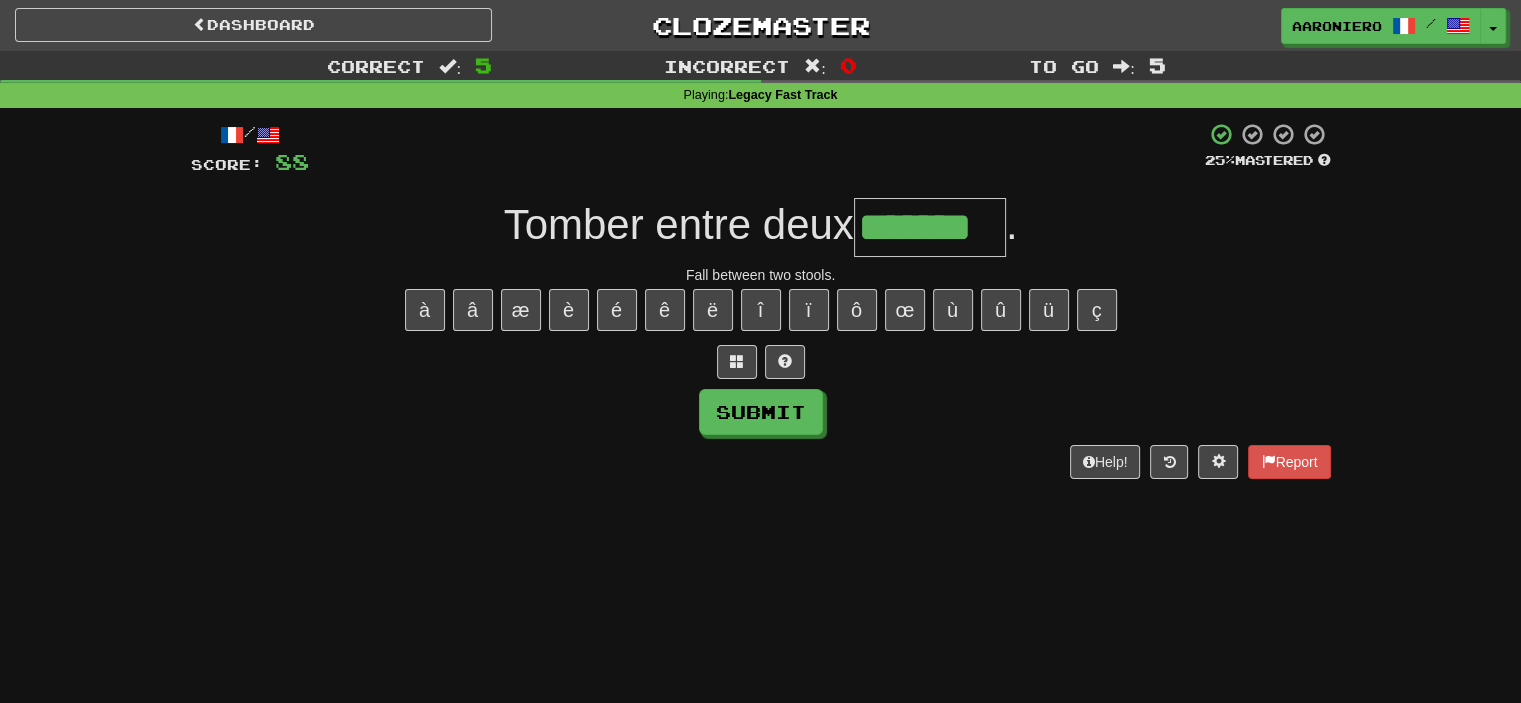 type on "*******" 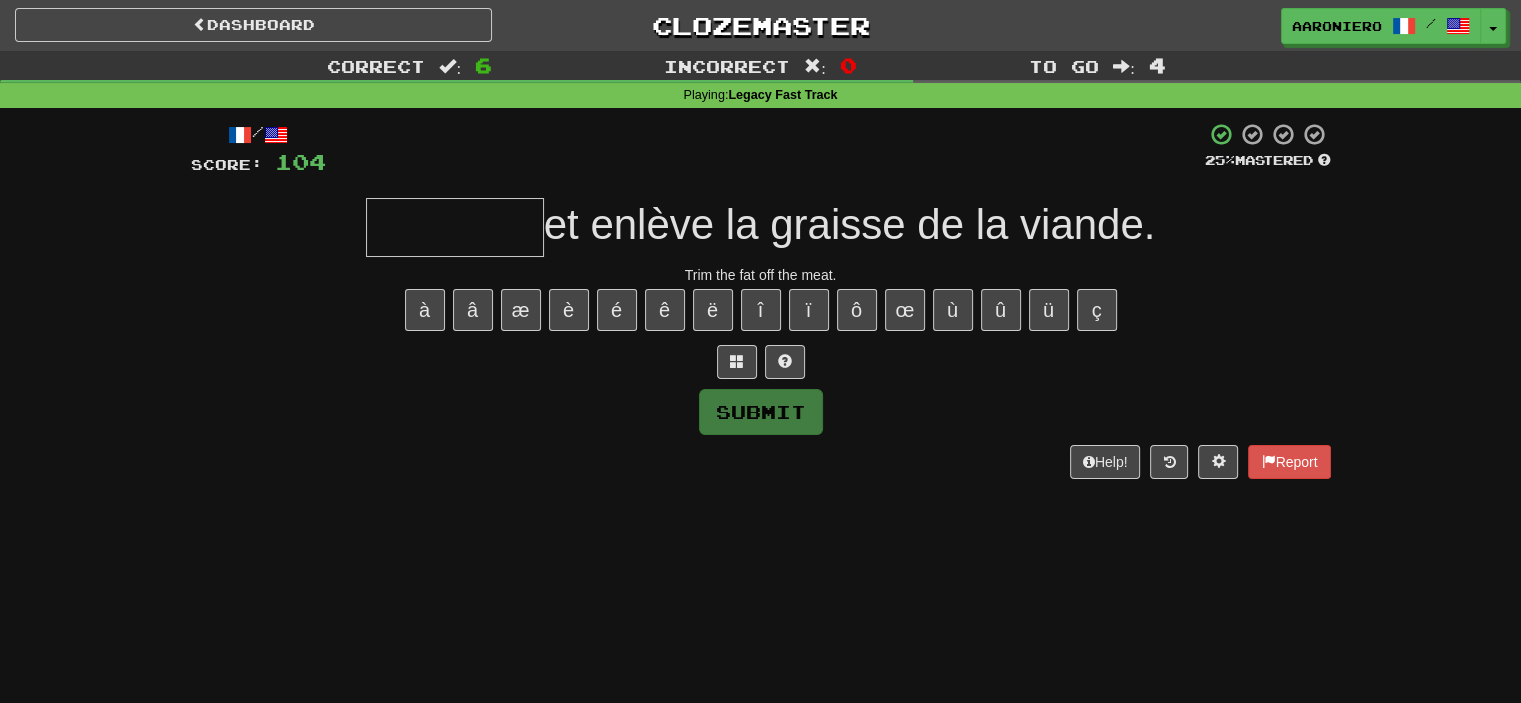 type on "*" 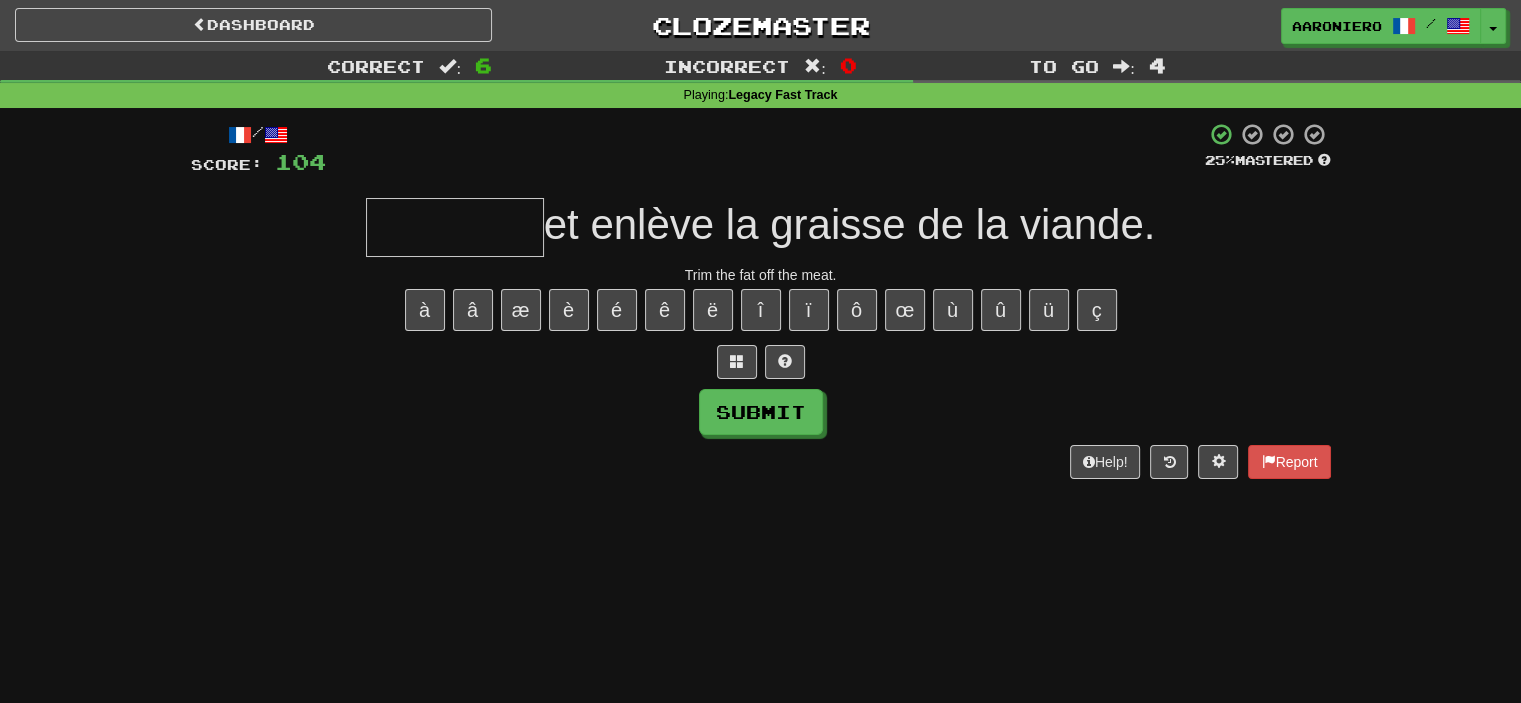 type on "*" 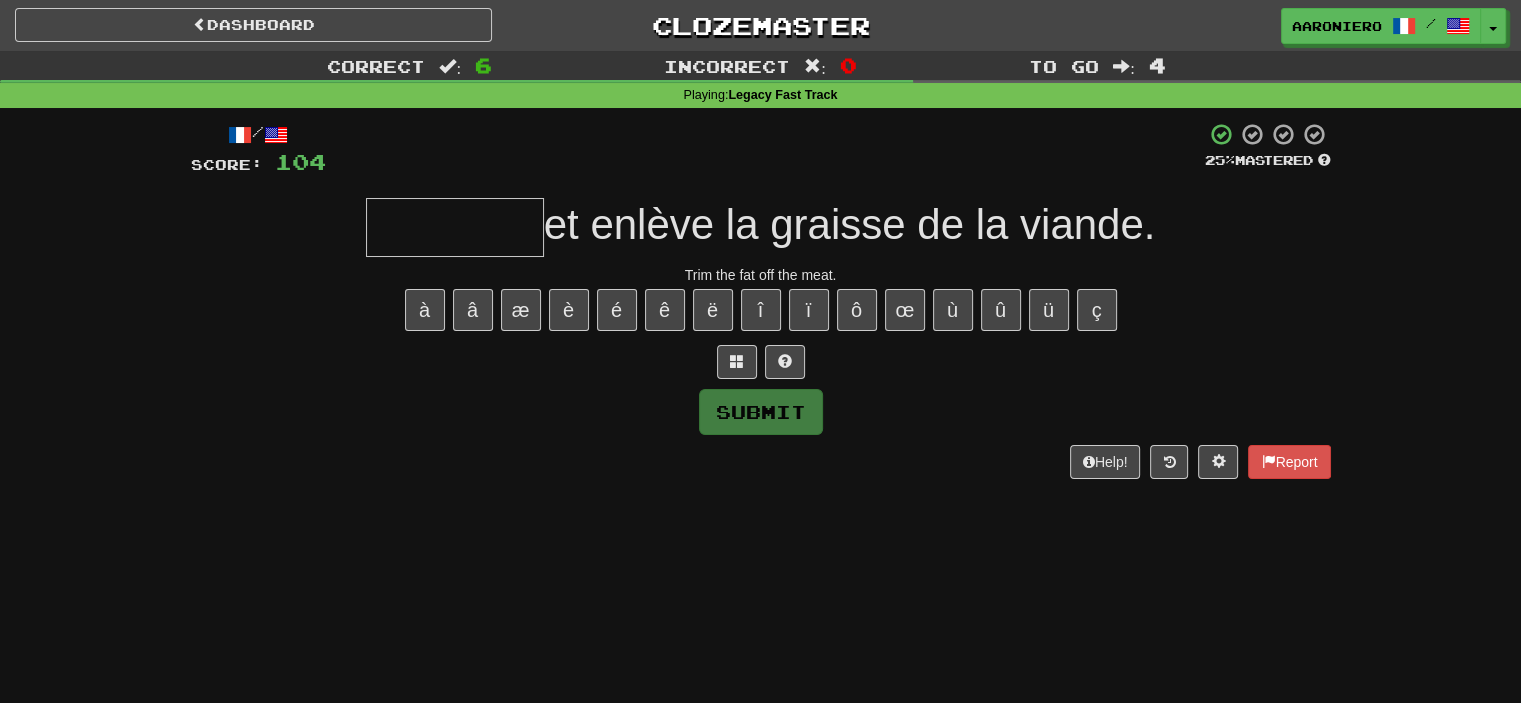 type on "*" 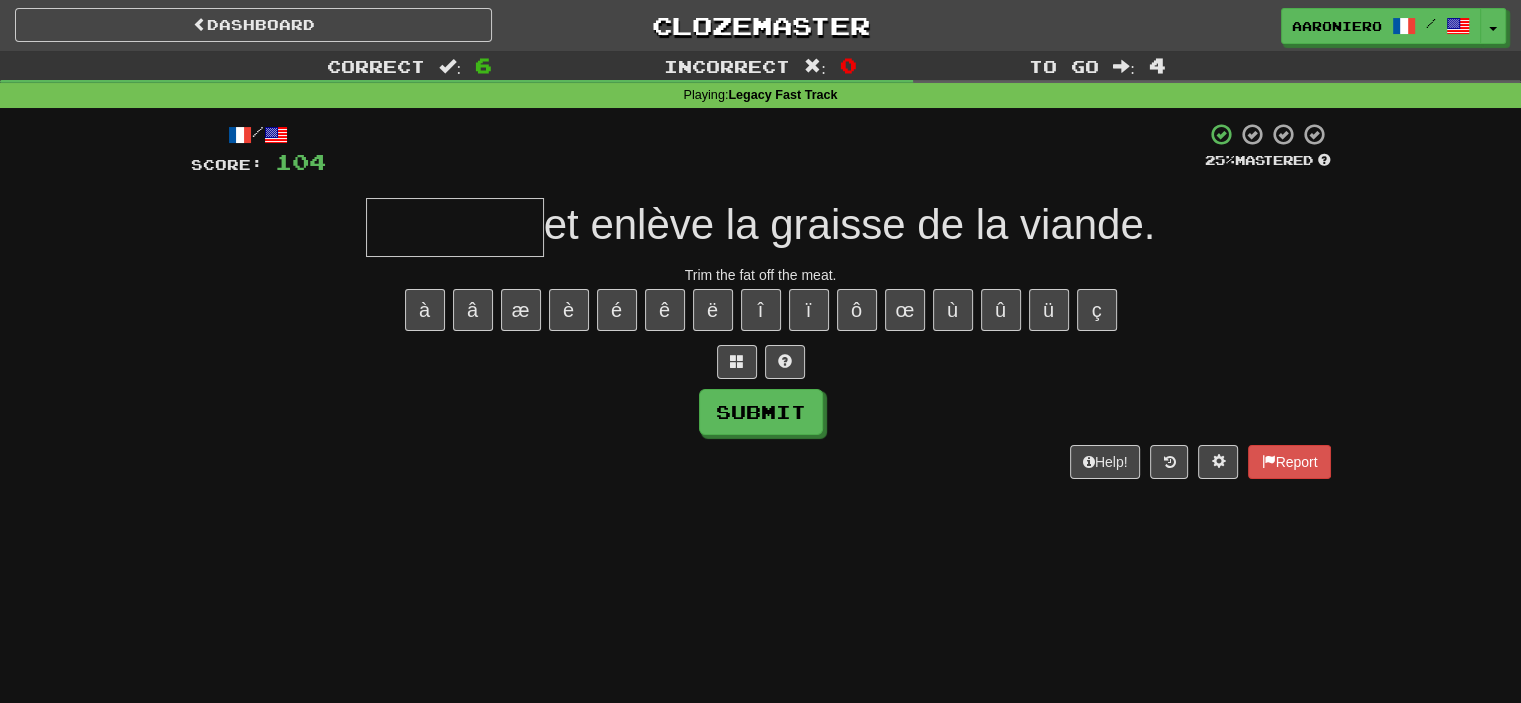 type on "*" 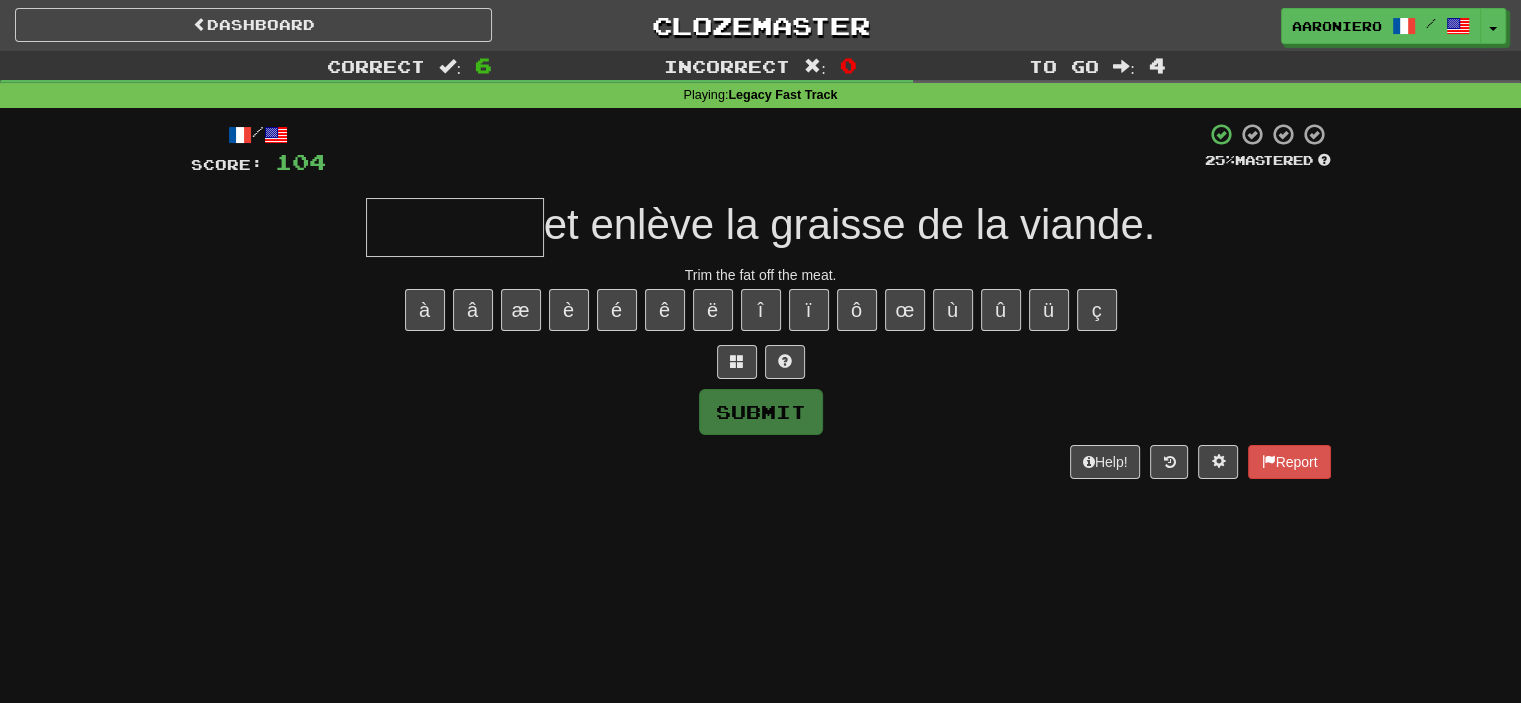 type on "*" 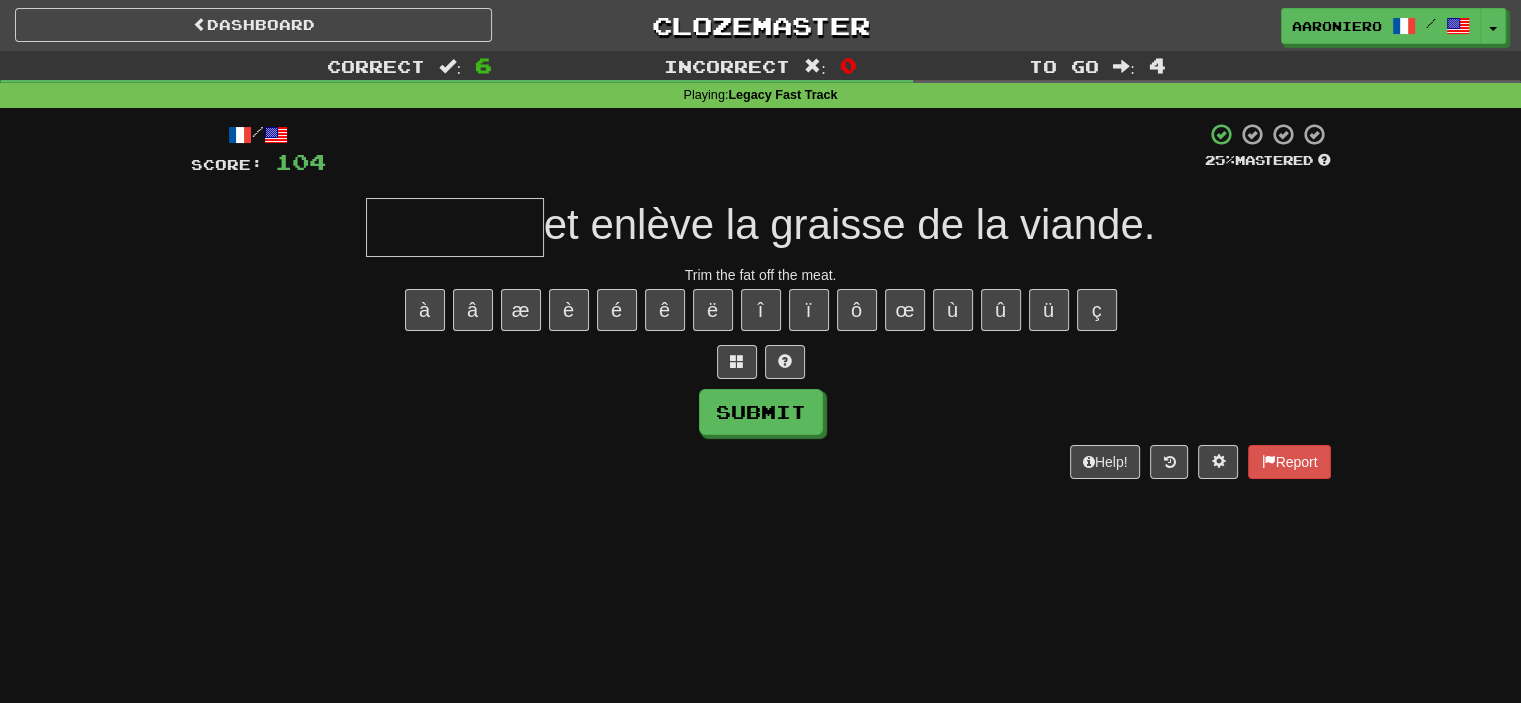 type on "*" 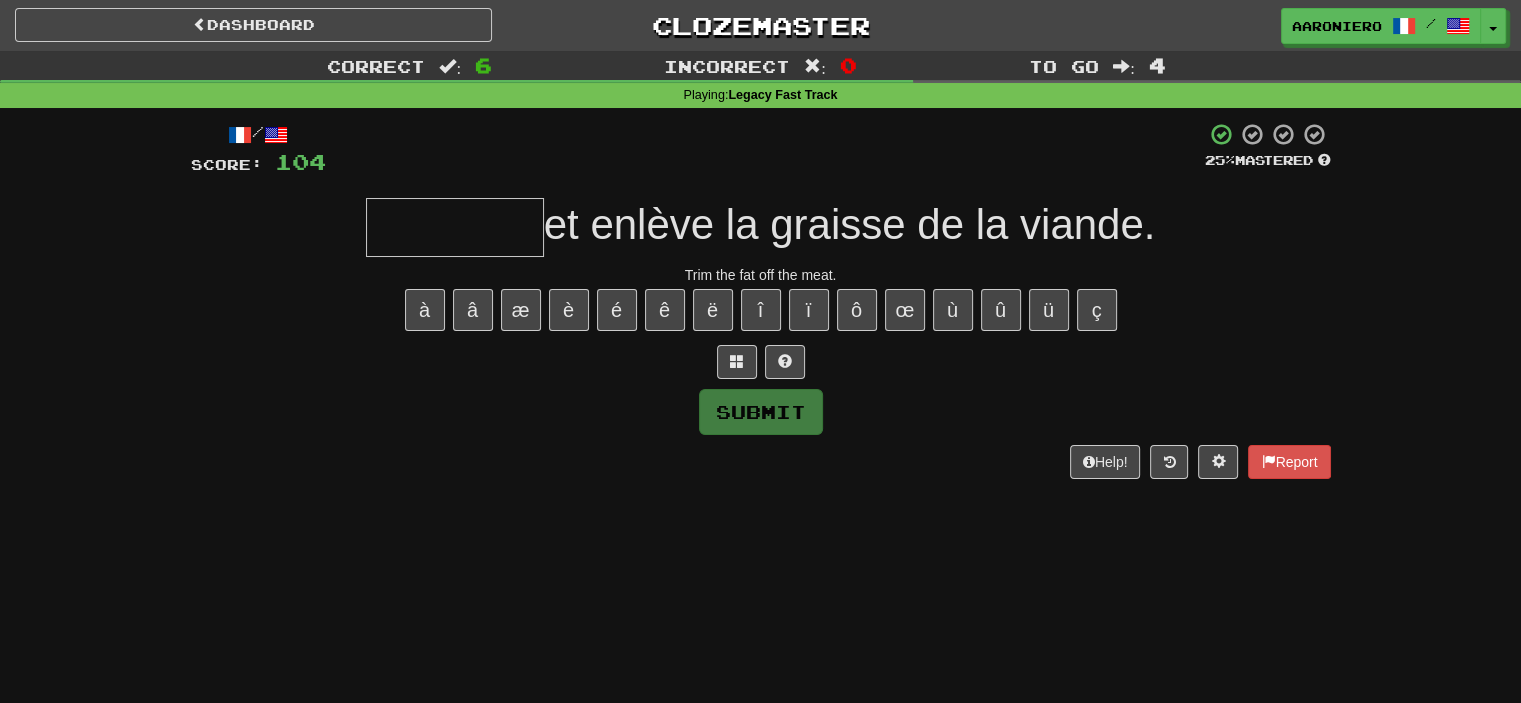 type on "*" 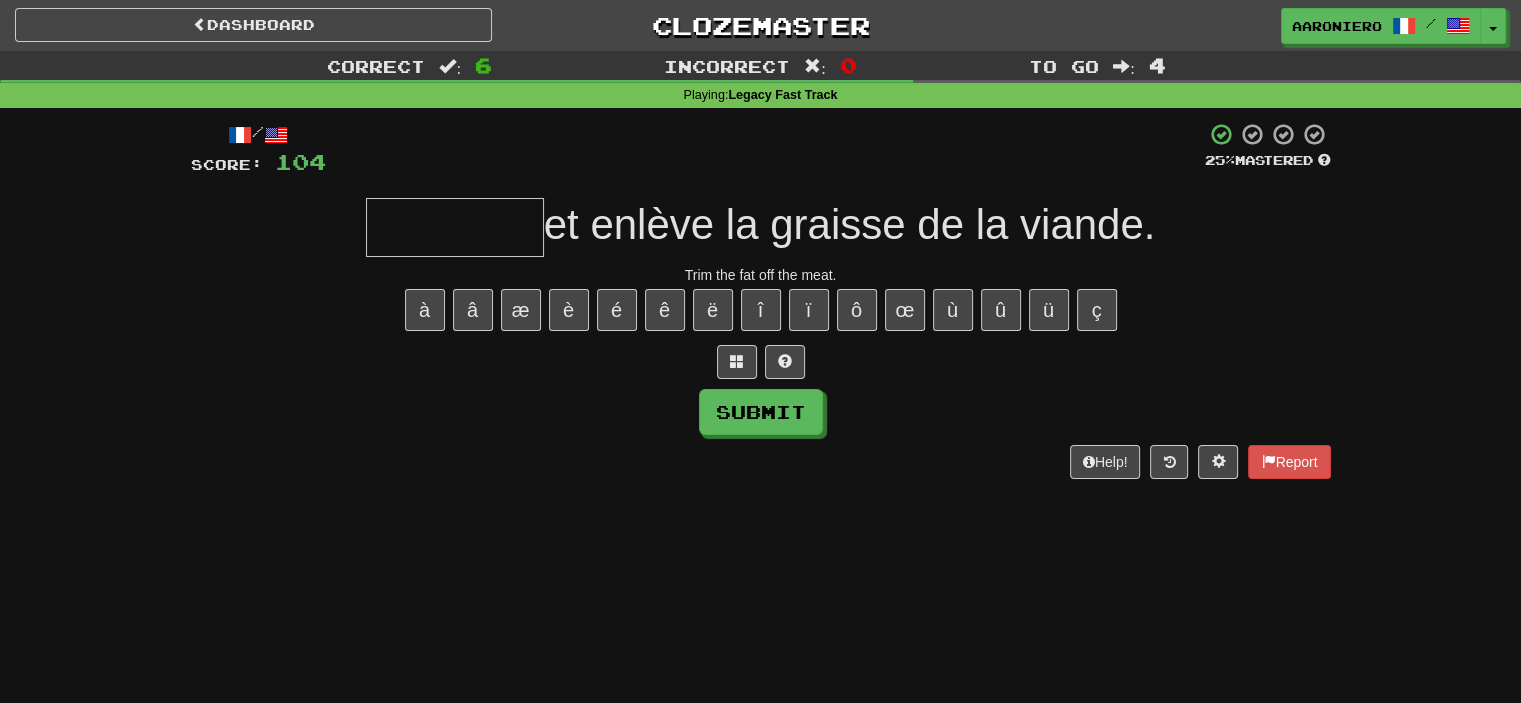 type on "*" 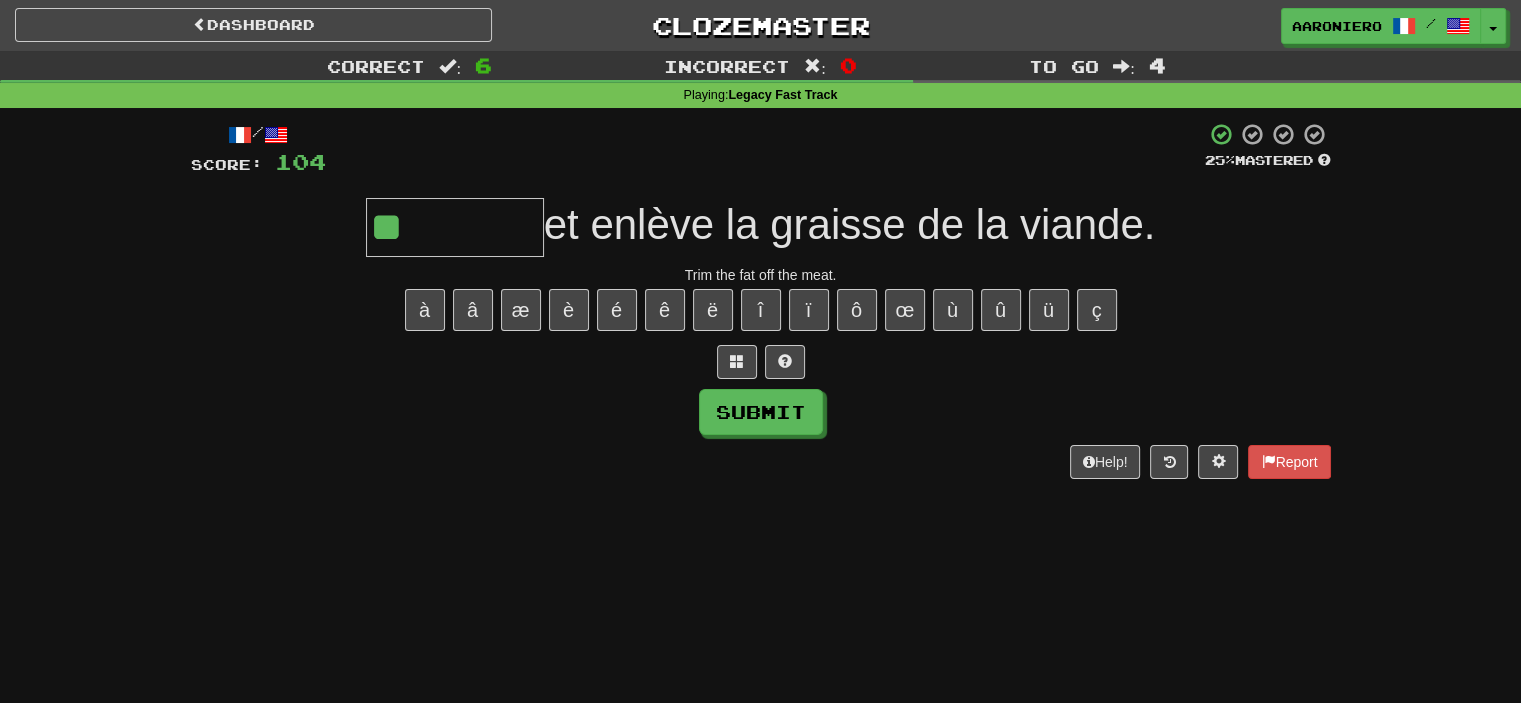 paste on "*" 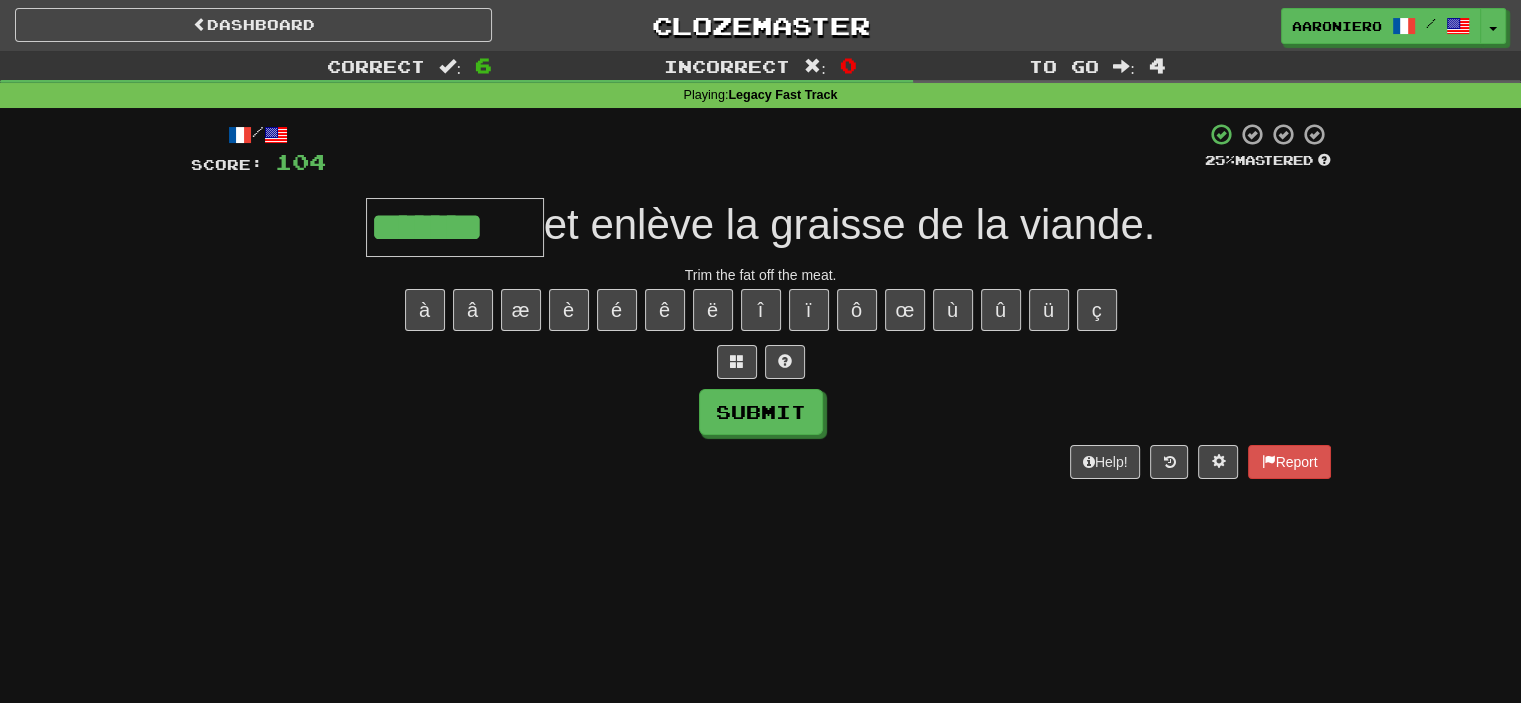 type on "*******" 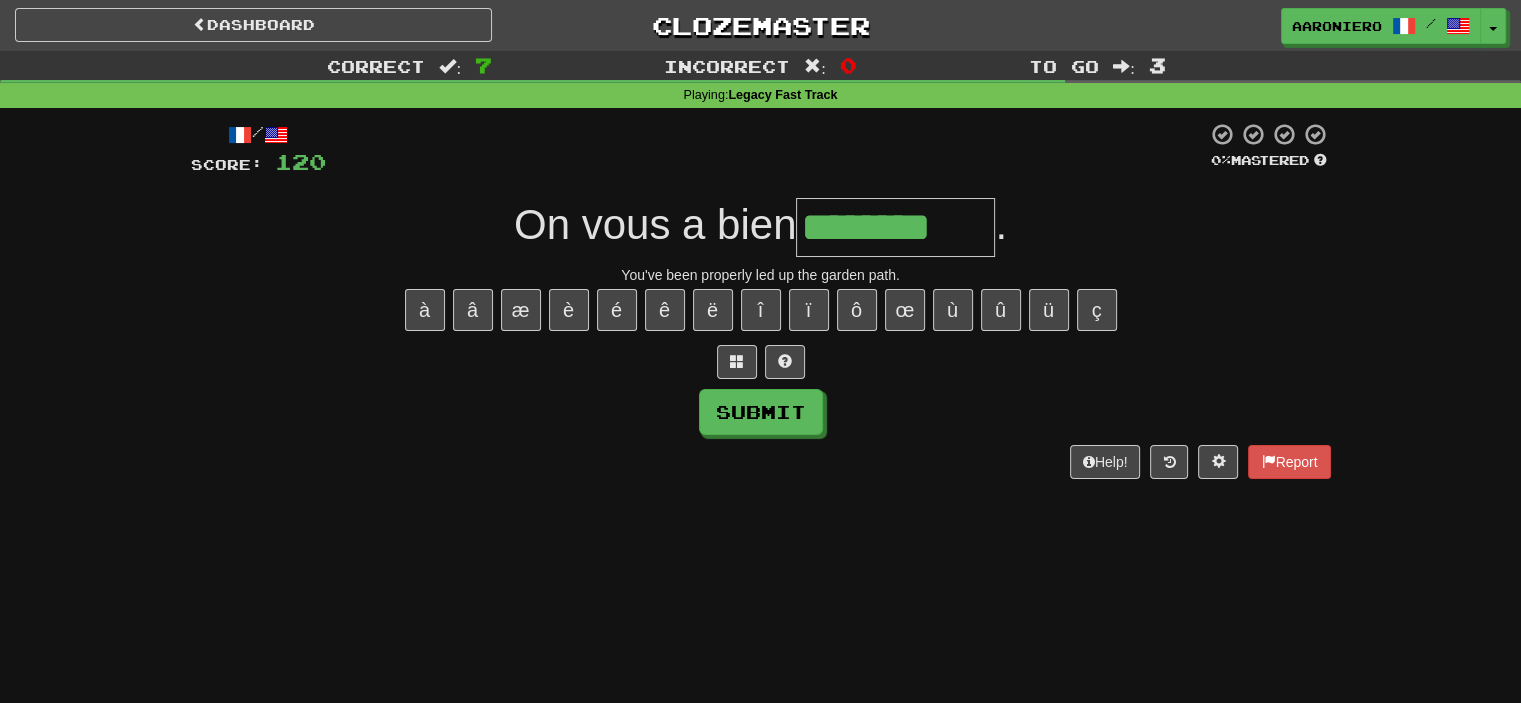 type on "********" 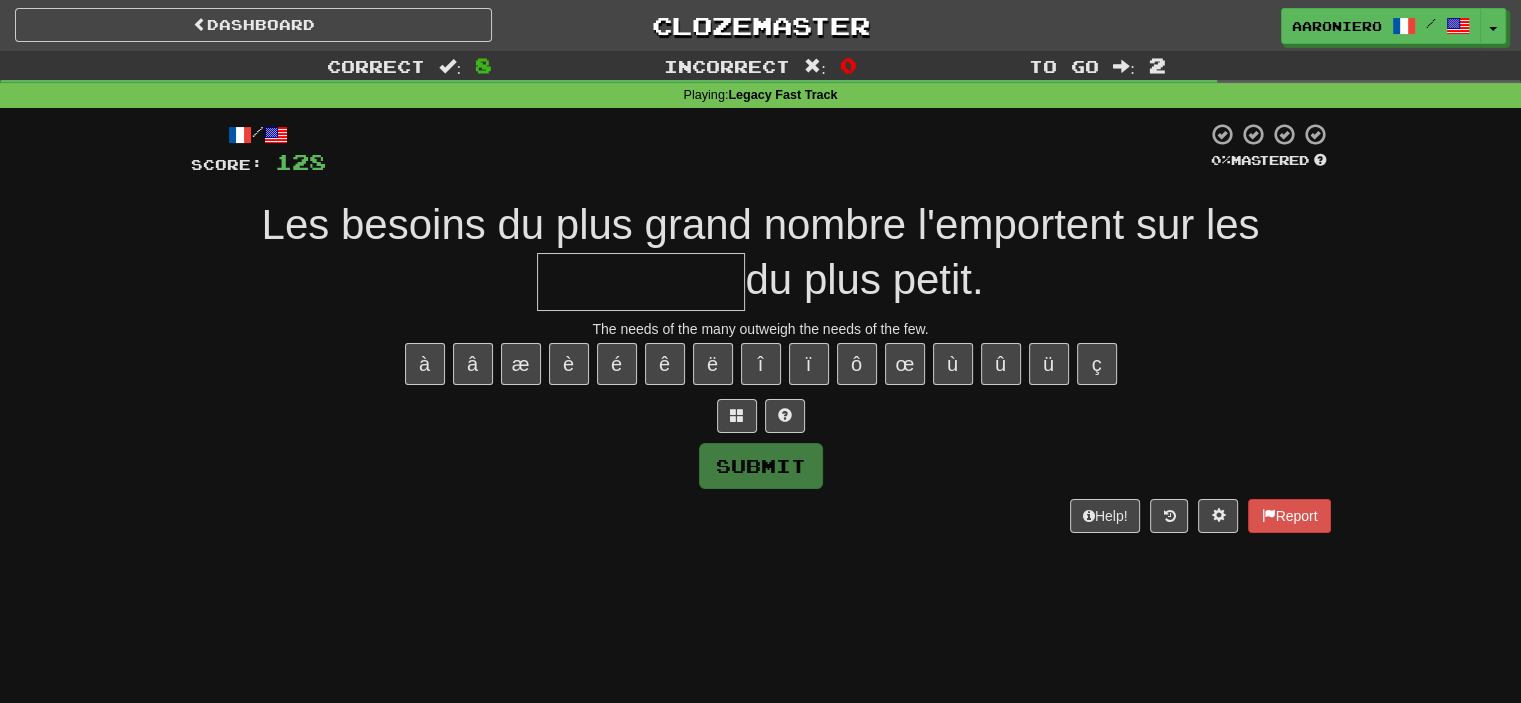 type on "*" 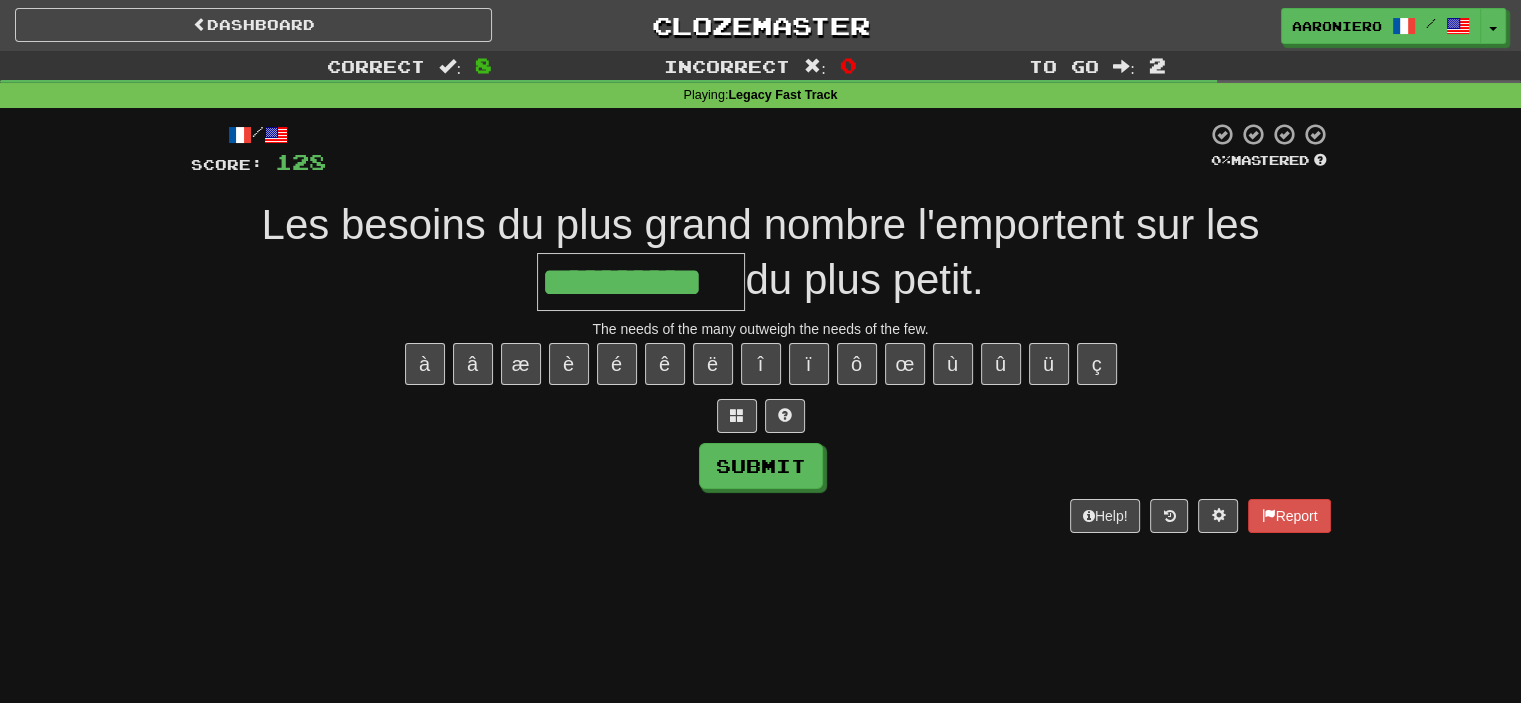 type on "**********" 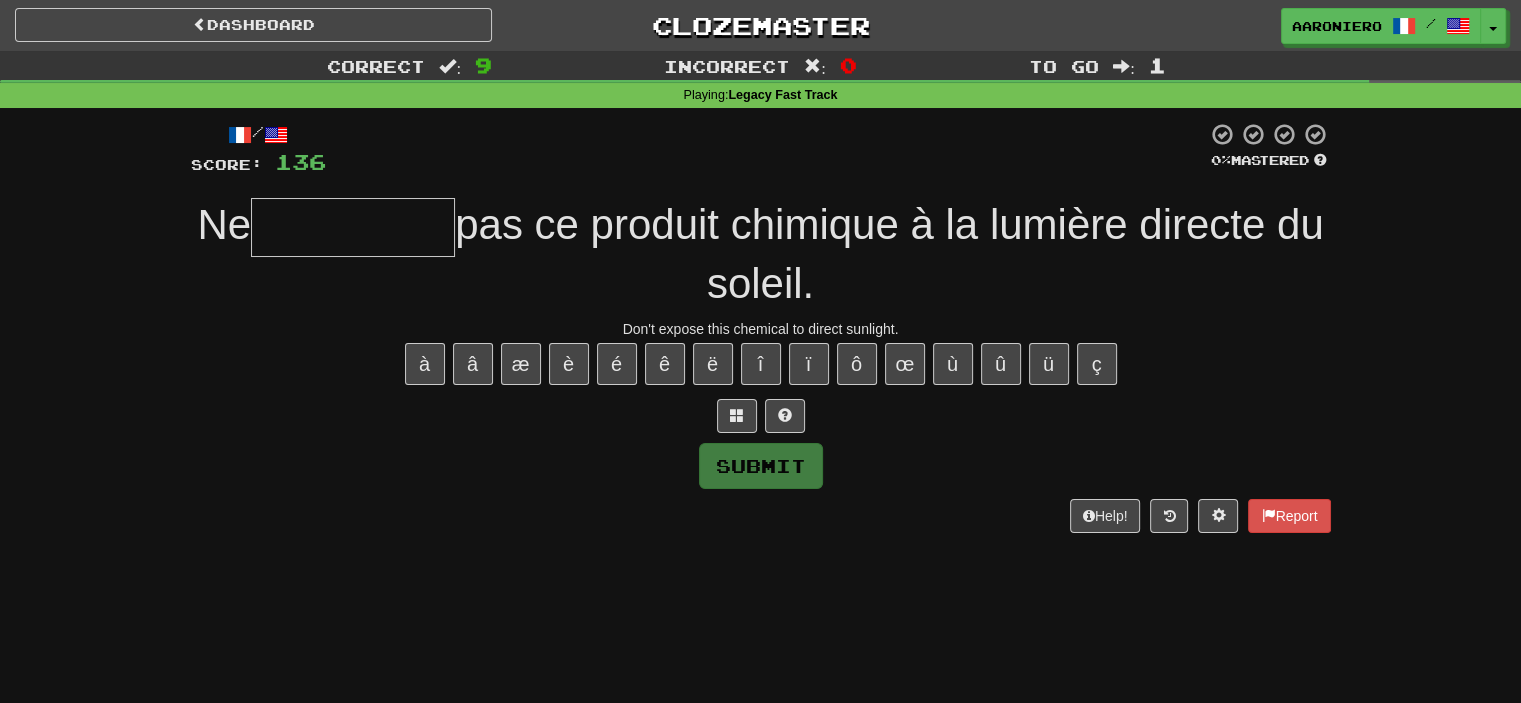 type on "*" 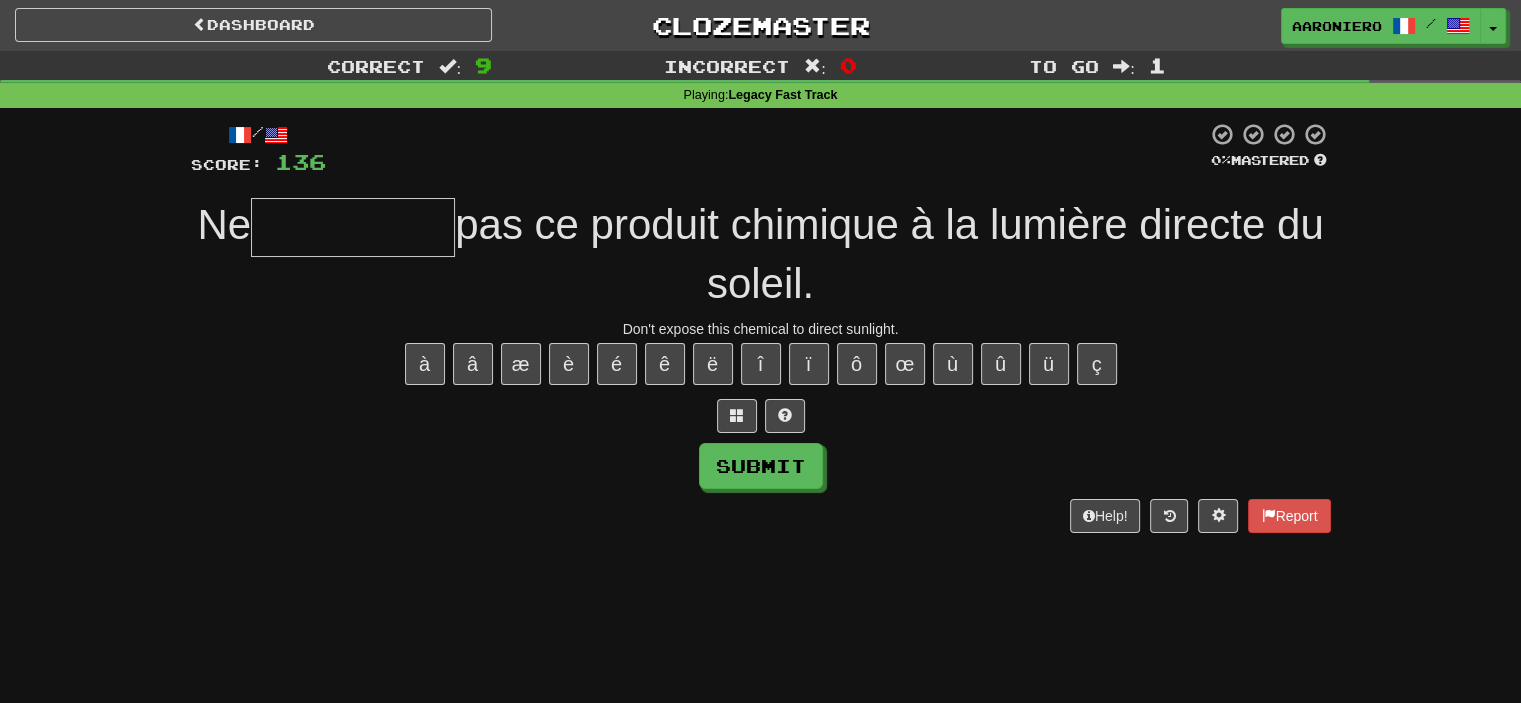 type on "*" 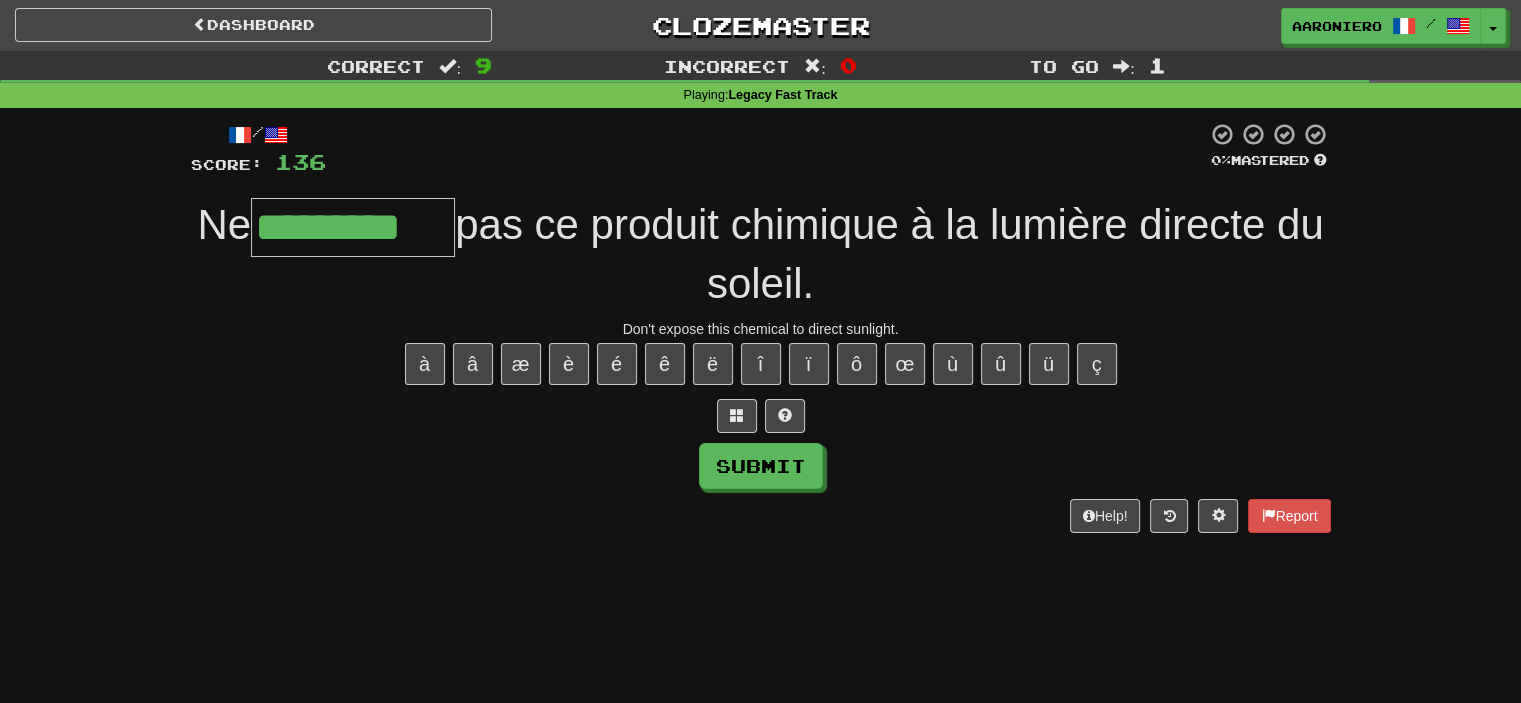 type on "*********" 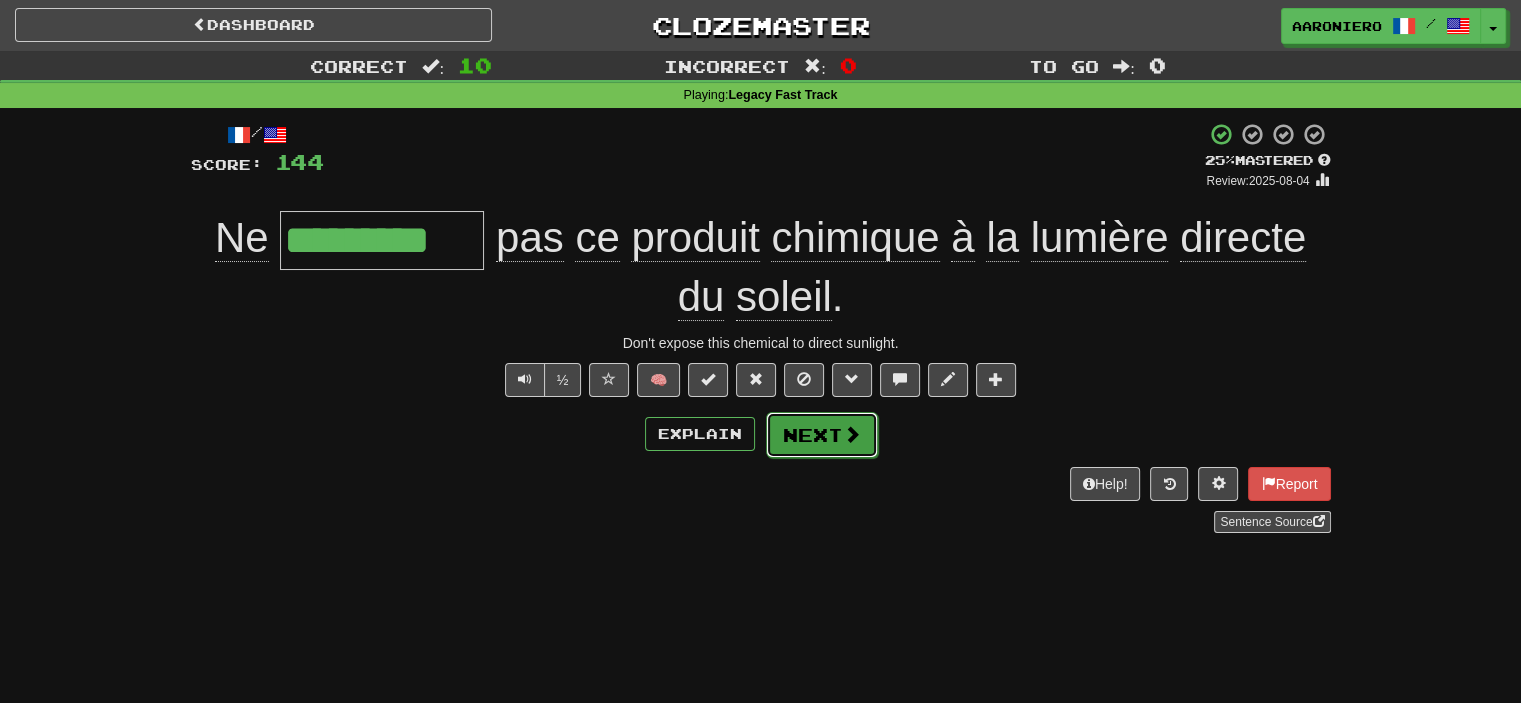 click on "Next" at bounding box center (822, 435) 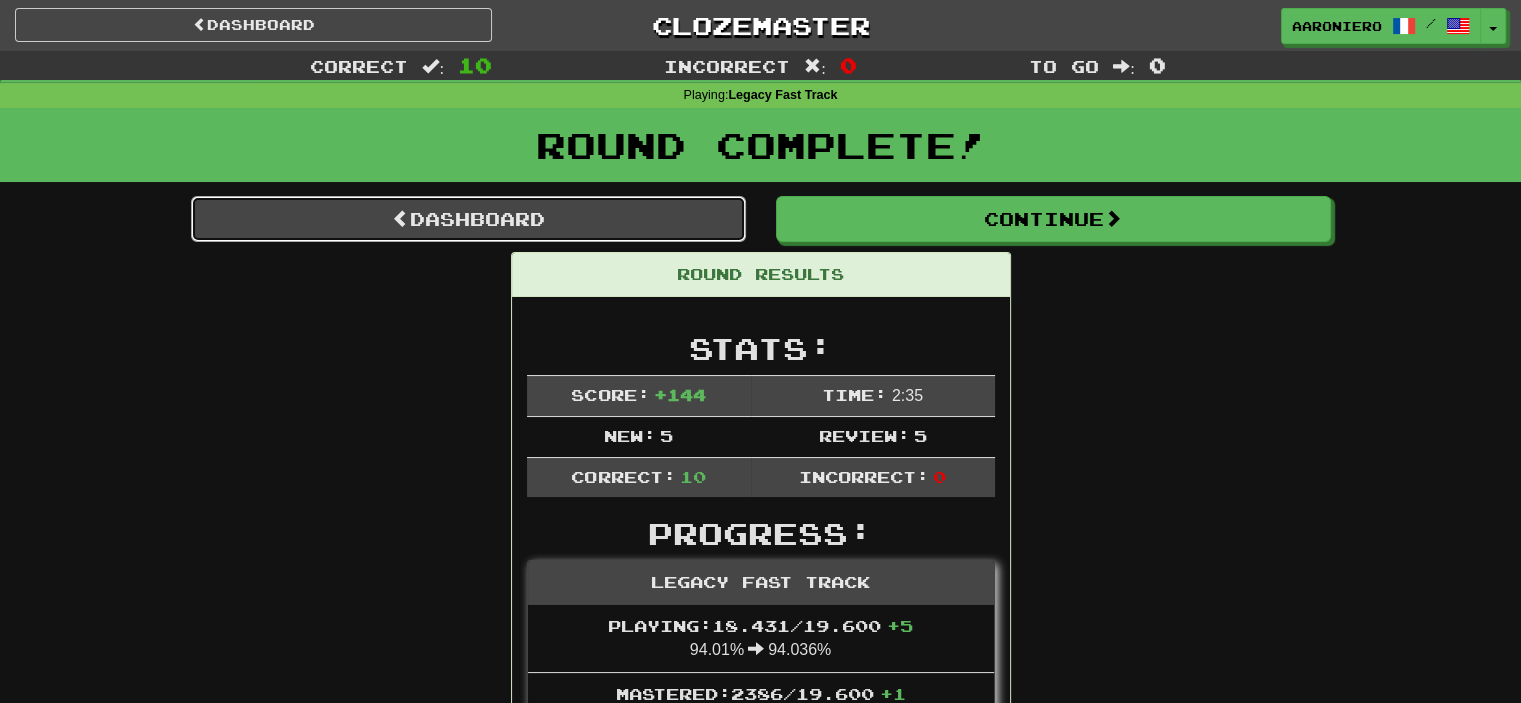click on "Dashboard" at bounding box center [468, 219] 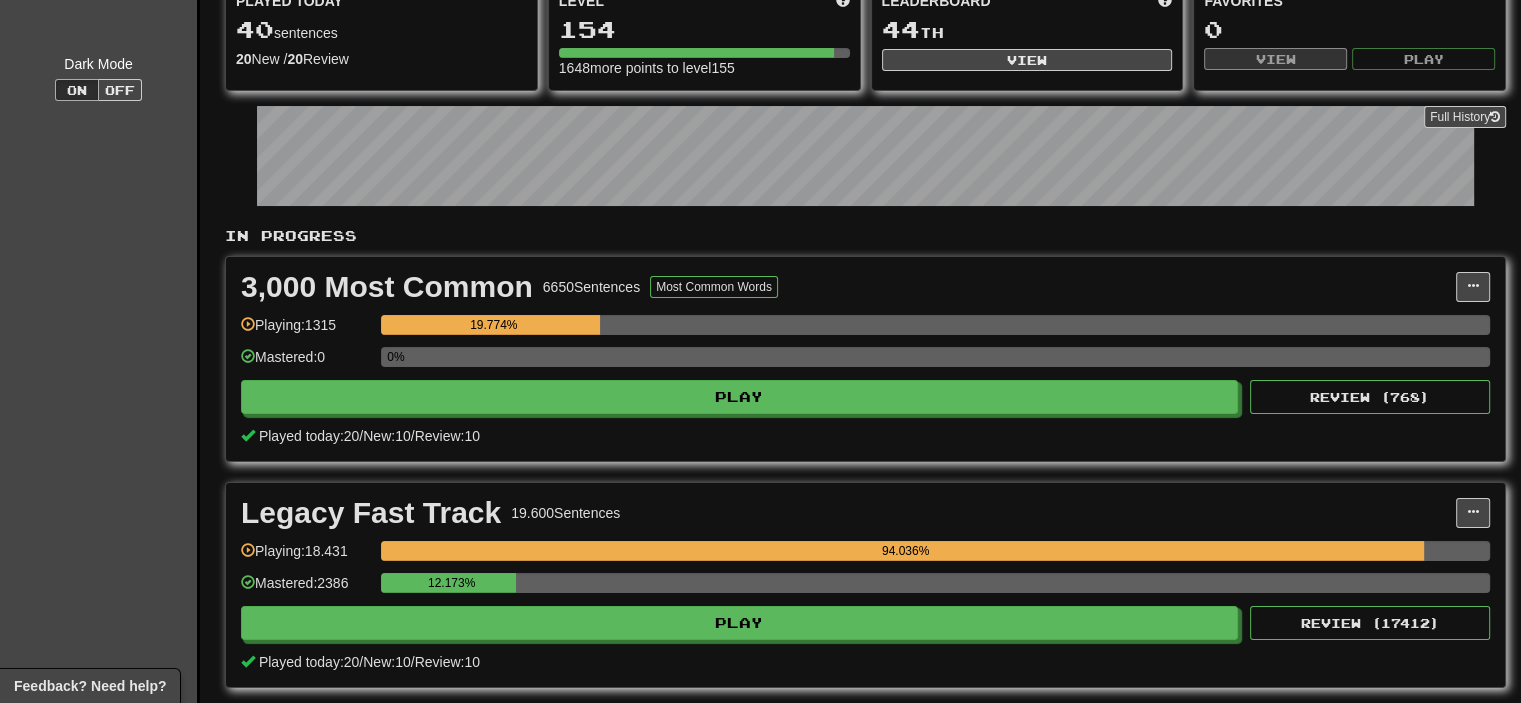 scroll, scrollTop: 200, scrollLeft: 0, axis: vertical 